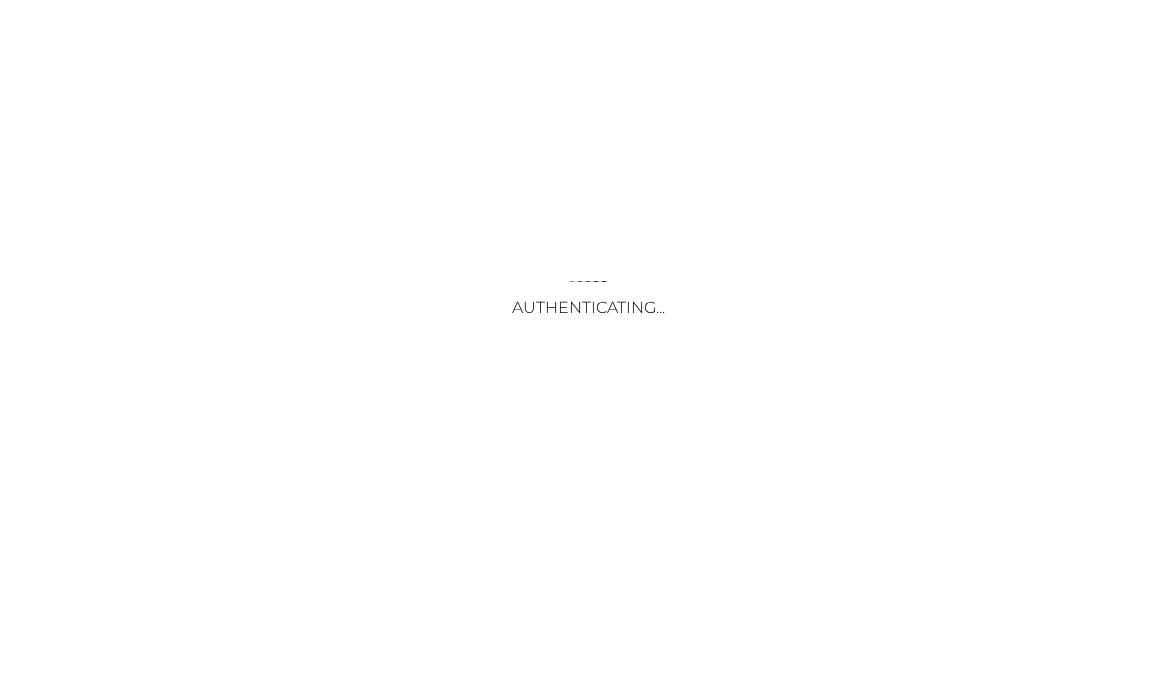 scroll, scrollTop: 0, scrollLeft: 0, axis: both 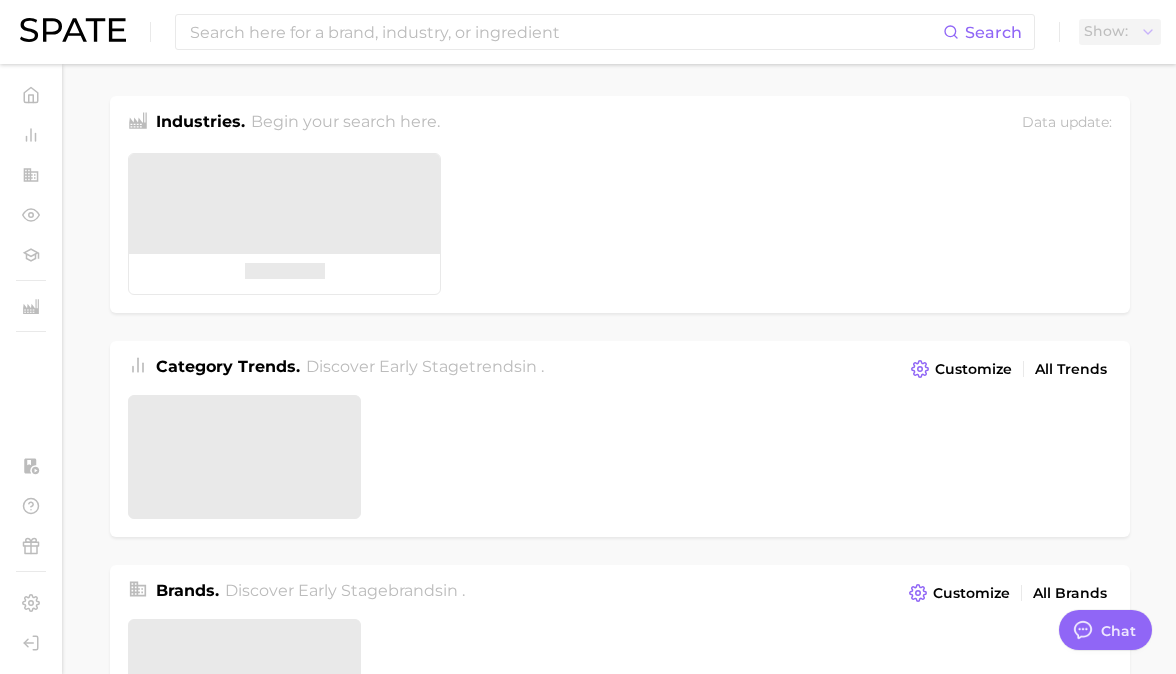 type on "x" 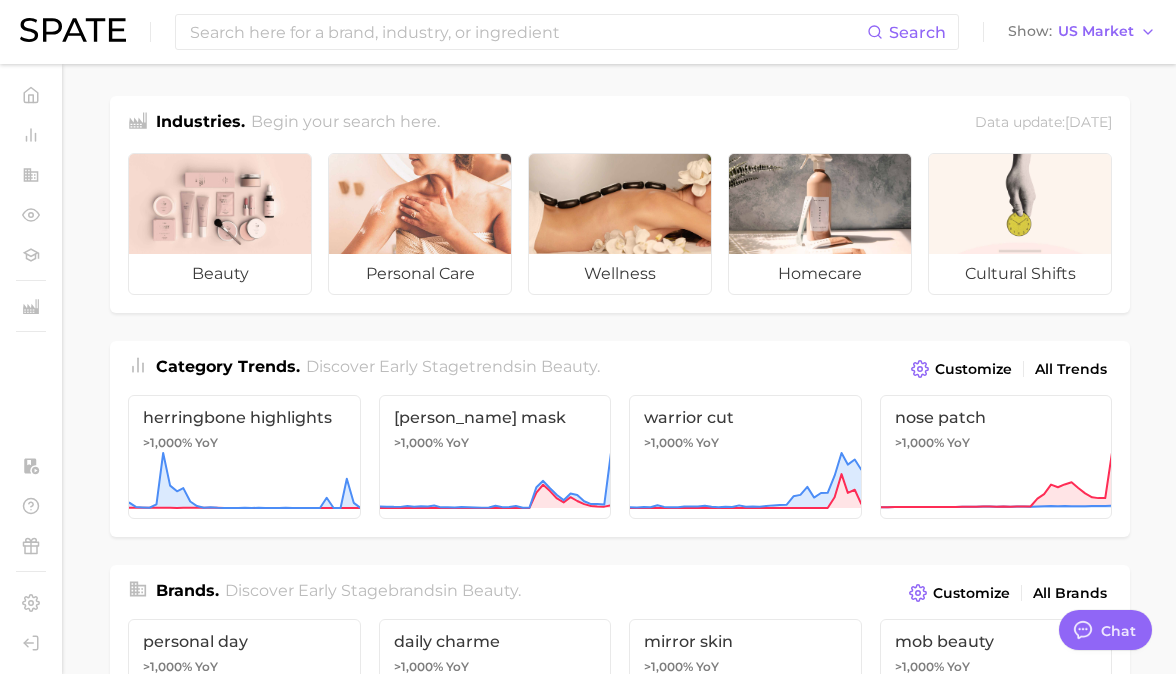 scroll, scrollTop: 389, scrollLeft: 0, axis: vertical 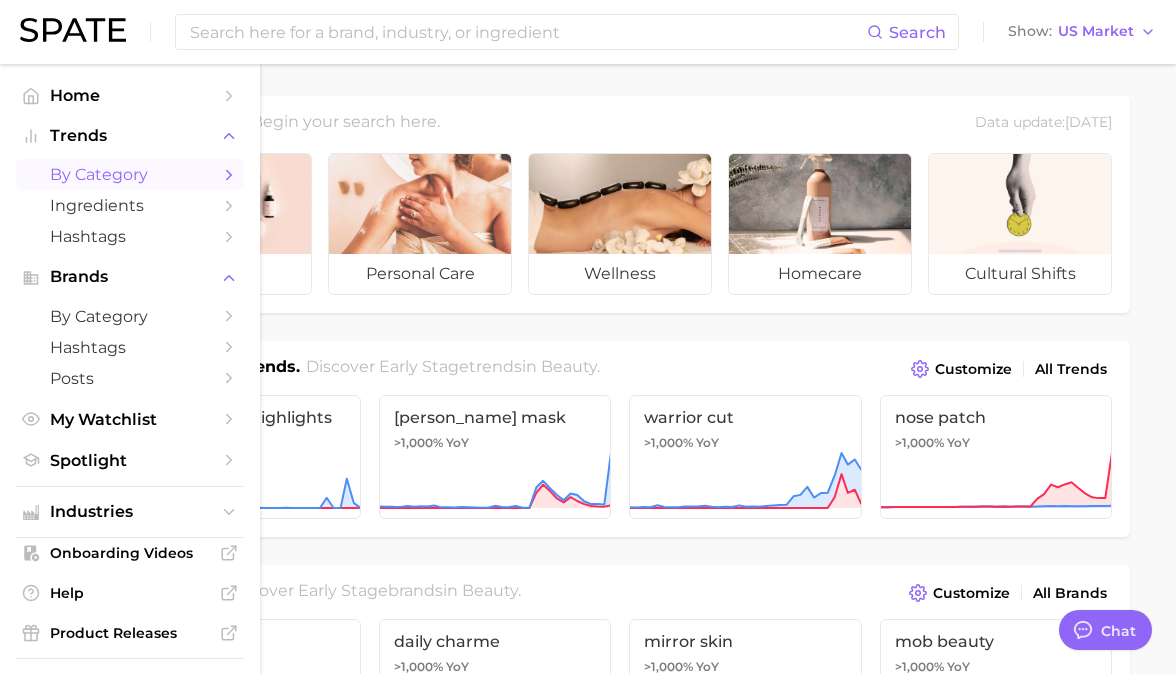 click on "by Category" at bounding box center (130, 174) 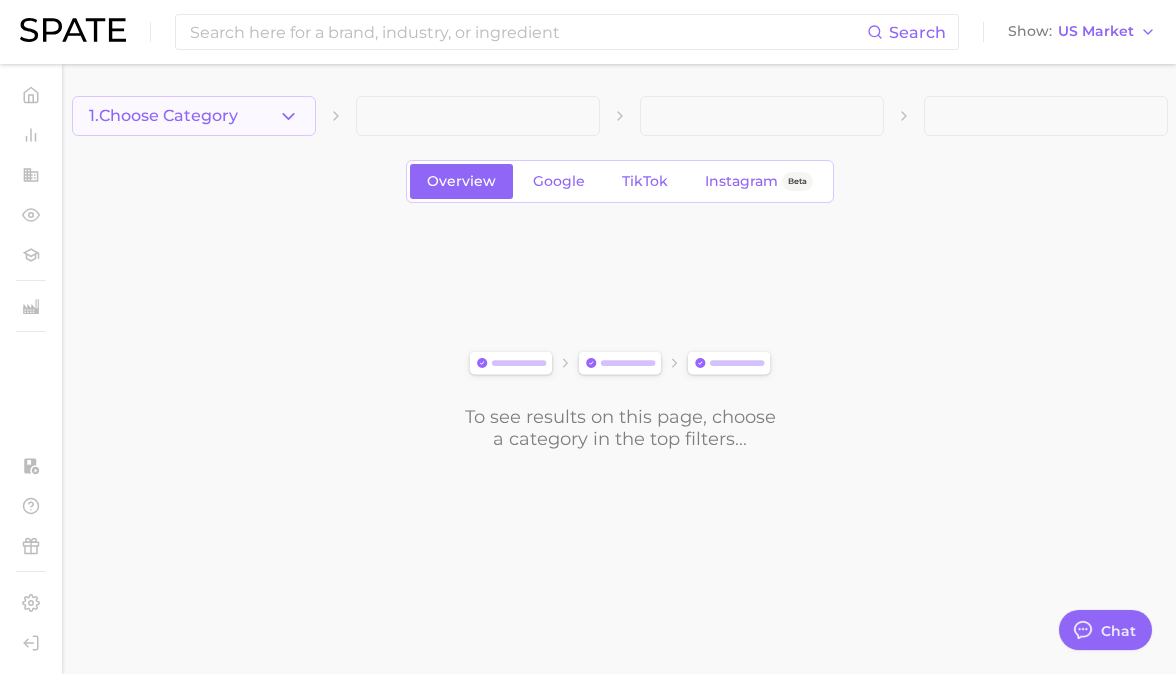 click on "1.  Choose Category" at bounding box center (194, 116) 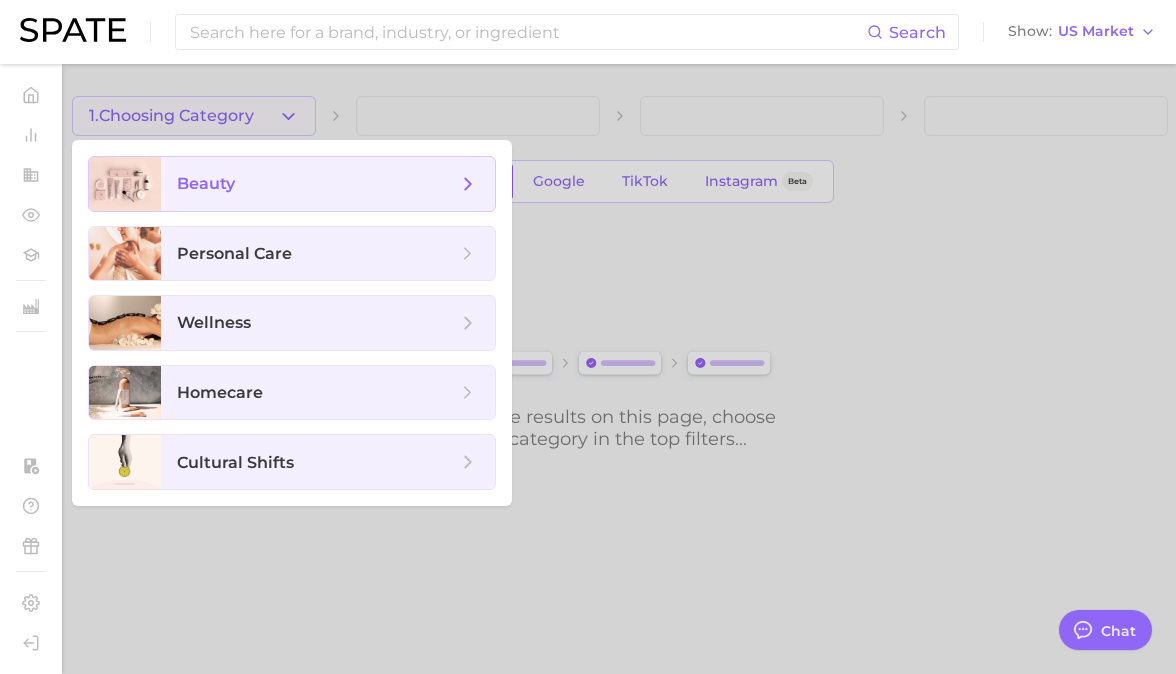 click on "beauty" at bounding box center [317, 184] 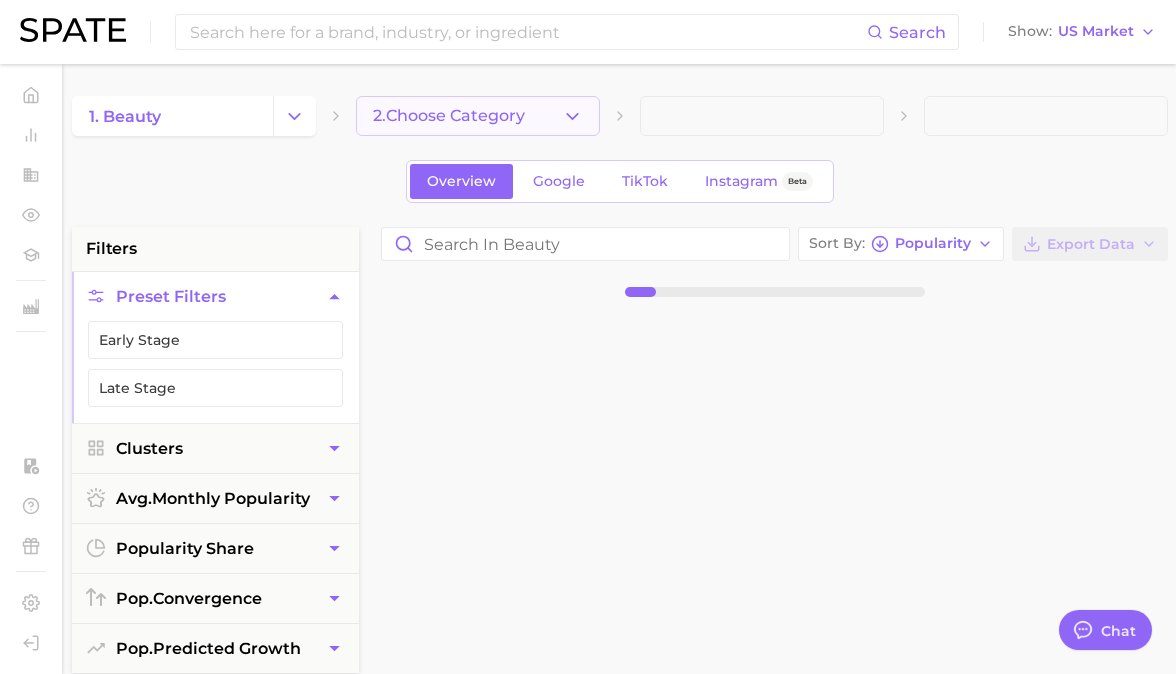 click on "2.  Choose Category" at bounding box center [449, 116] 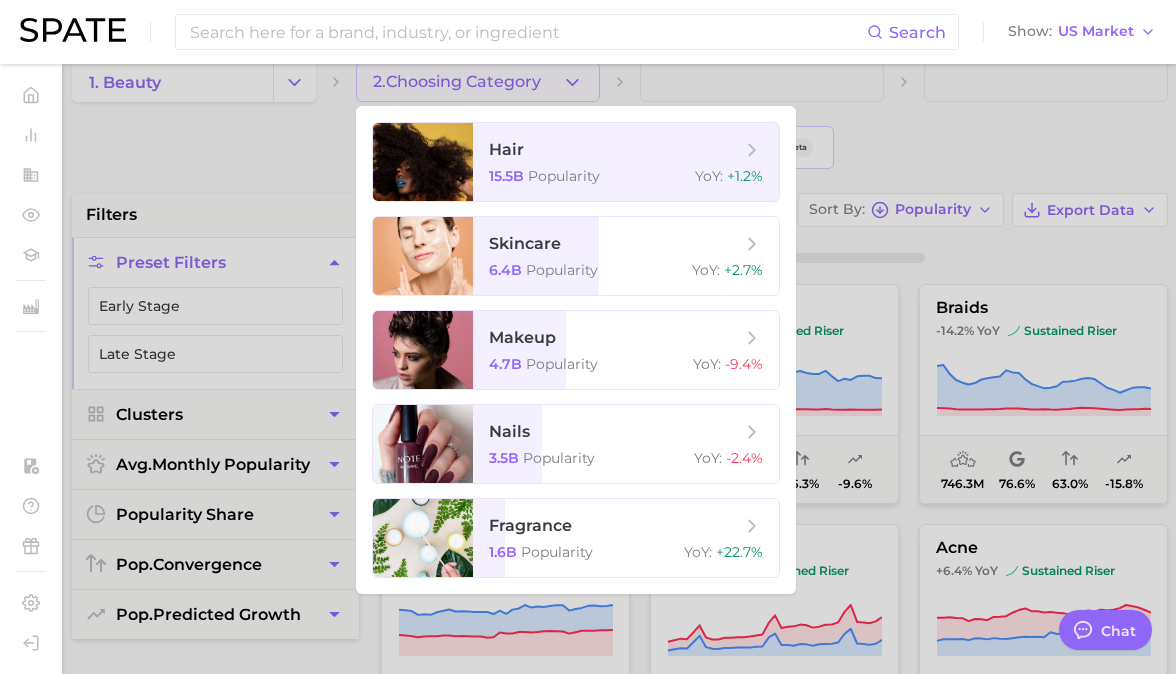 scroll, scrollTop: 0, scrollLeft: 0, axis: both 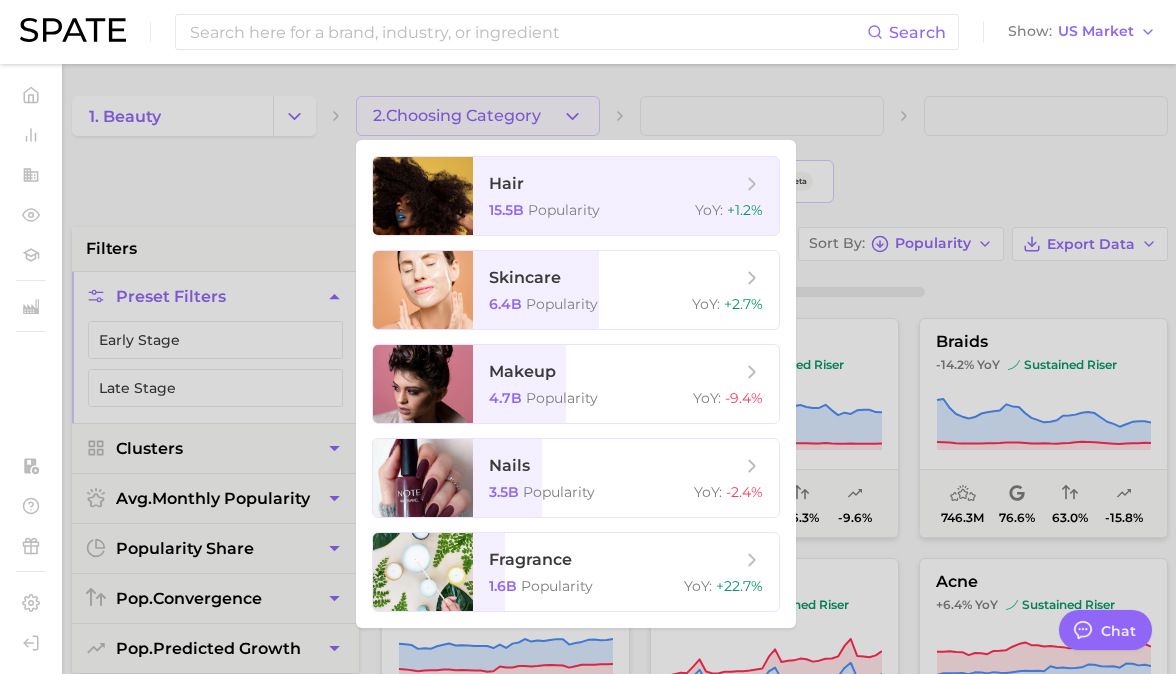 click at bounding box center [588, 337] 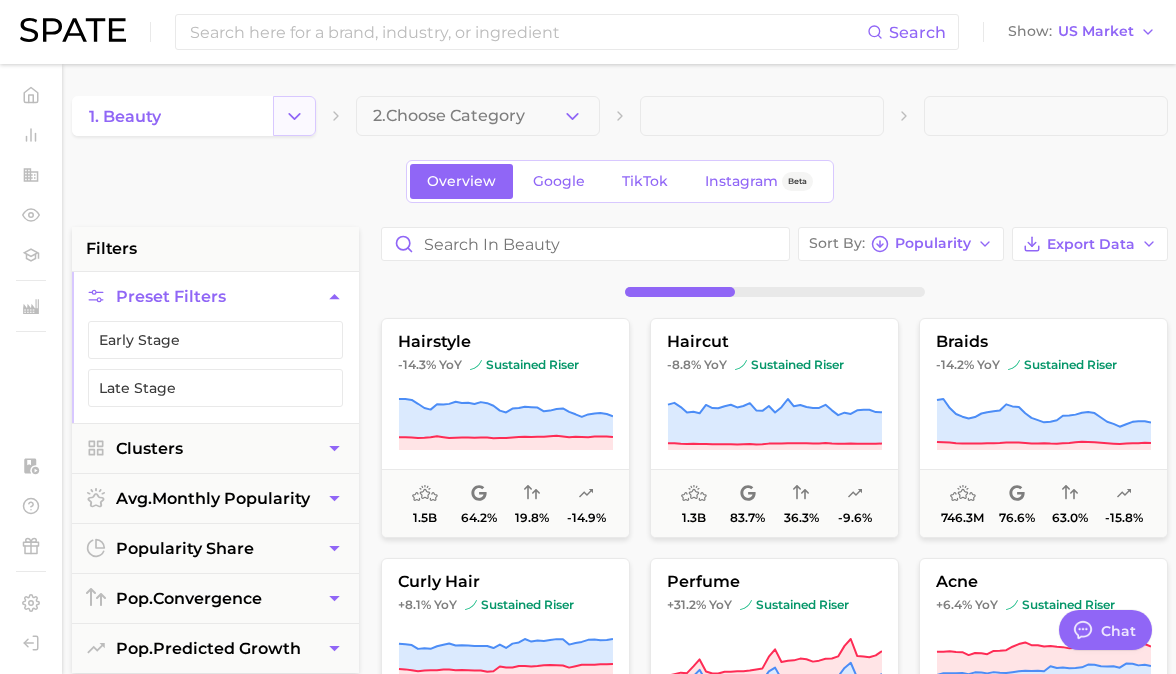 click 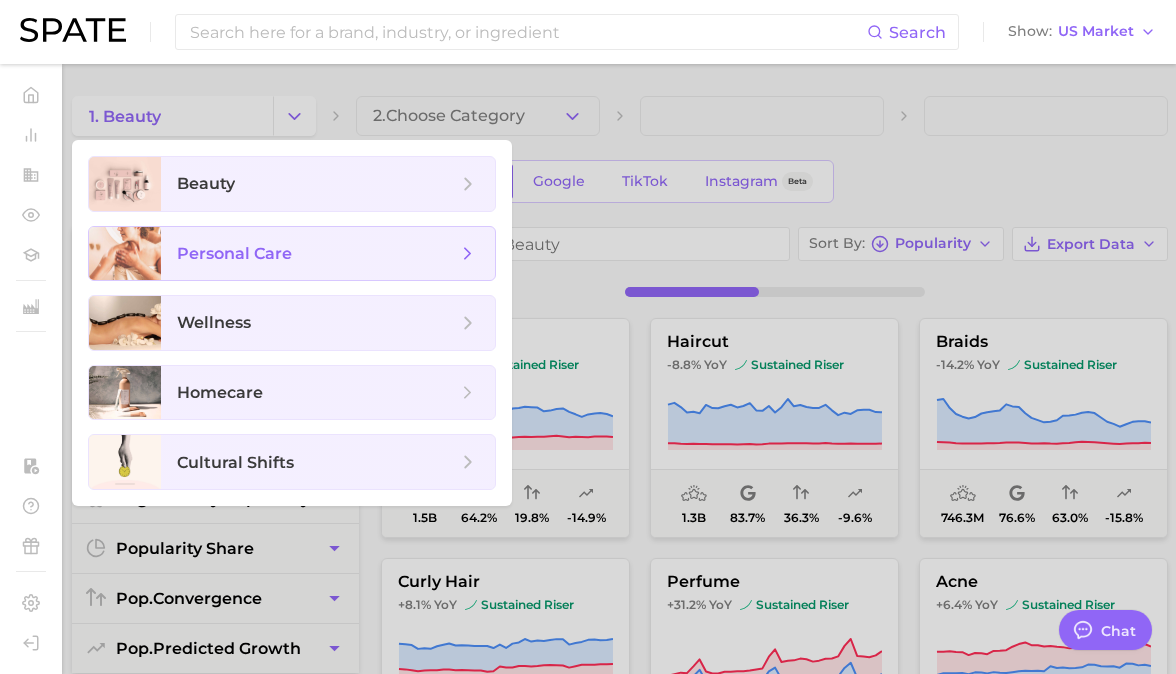 click on "personal care" at bounding box center (317, 254) 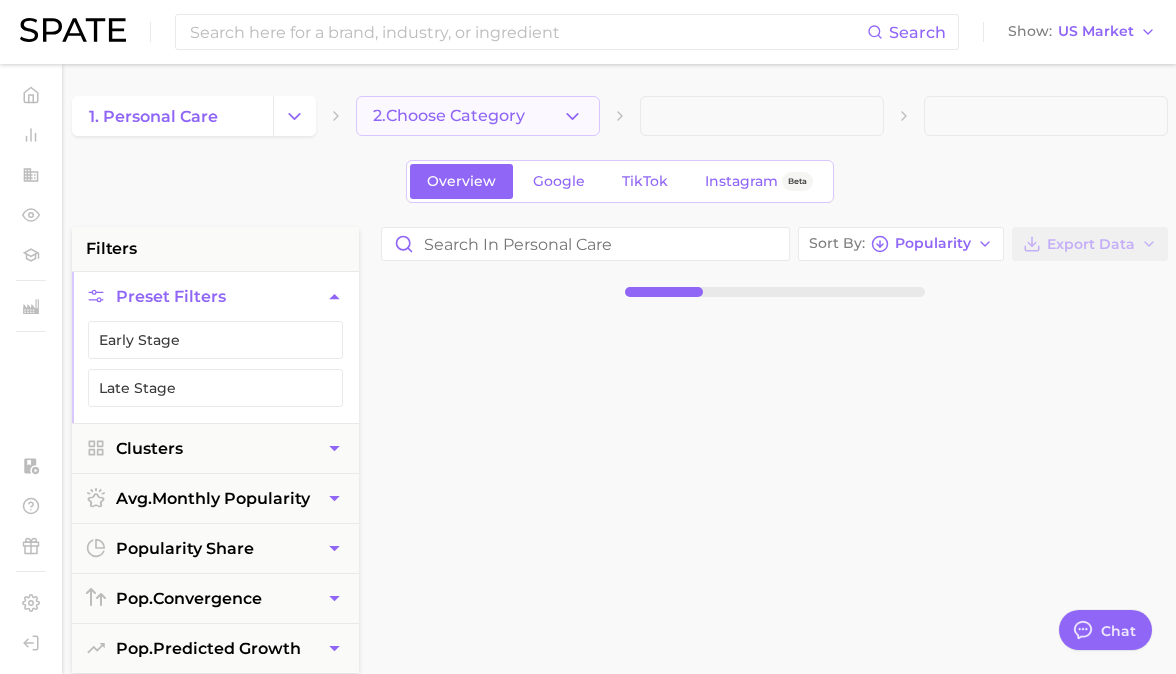 click 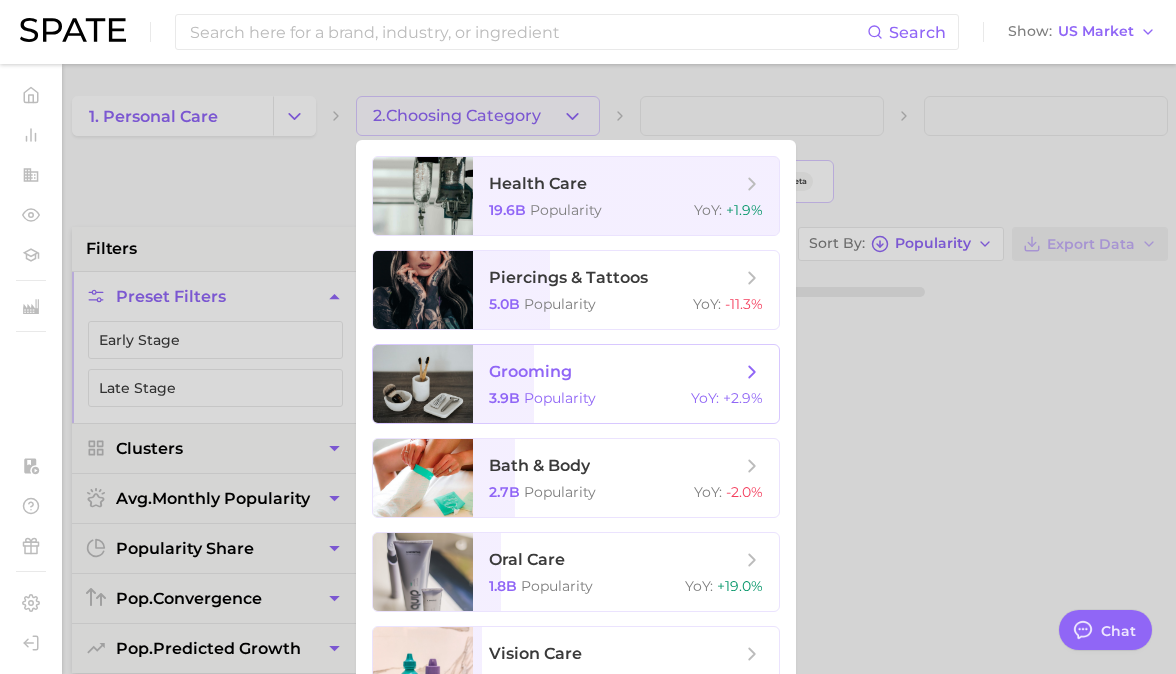 click on "grooming" at bounding box center (530, 371) 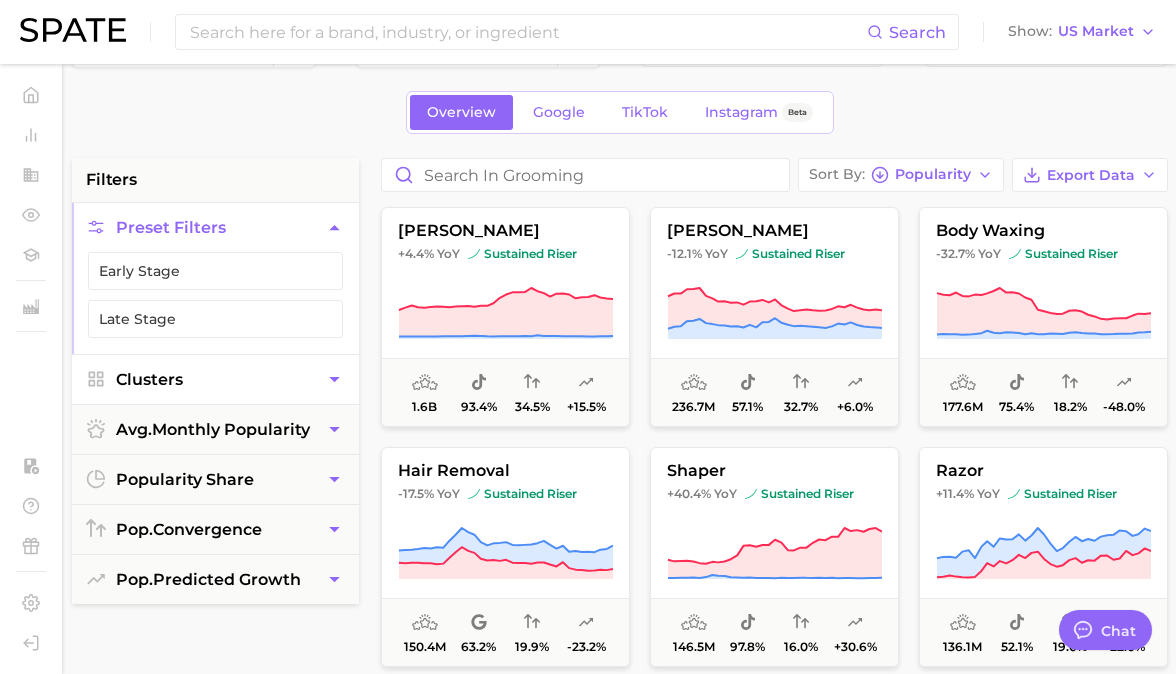 scroll, scrollTop: 74, scrollLeft: 0, axis: vertical 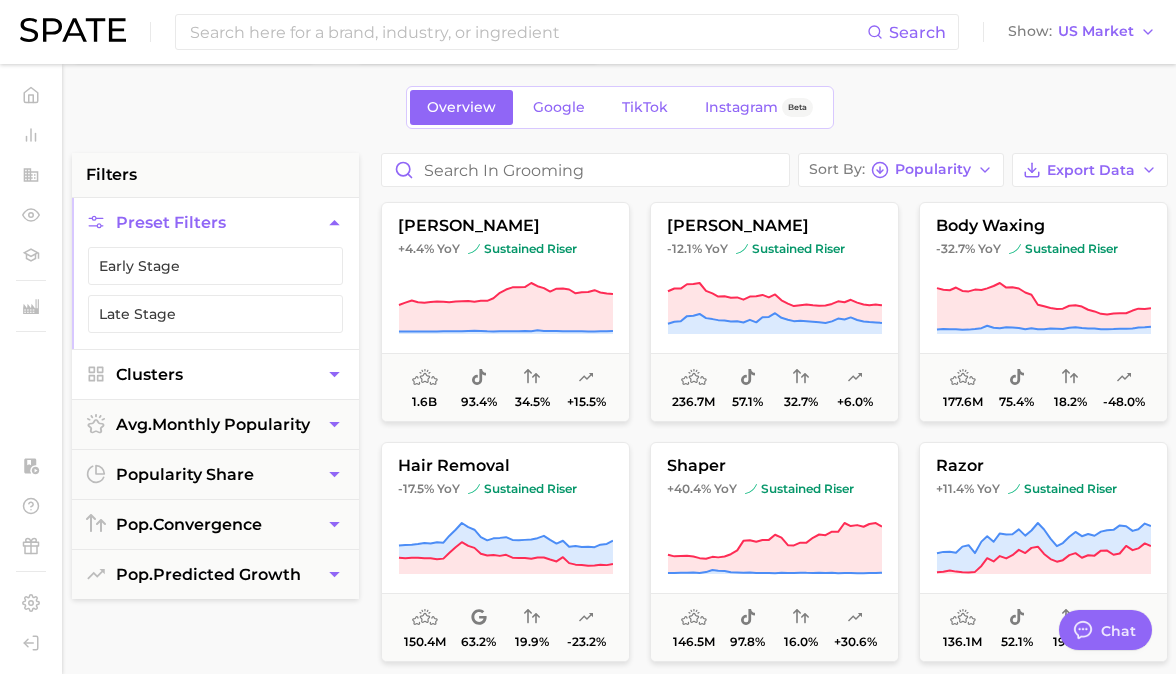 click on "Clusters" at bounding box center [215, 374] 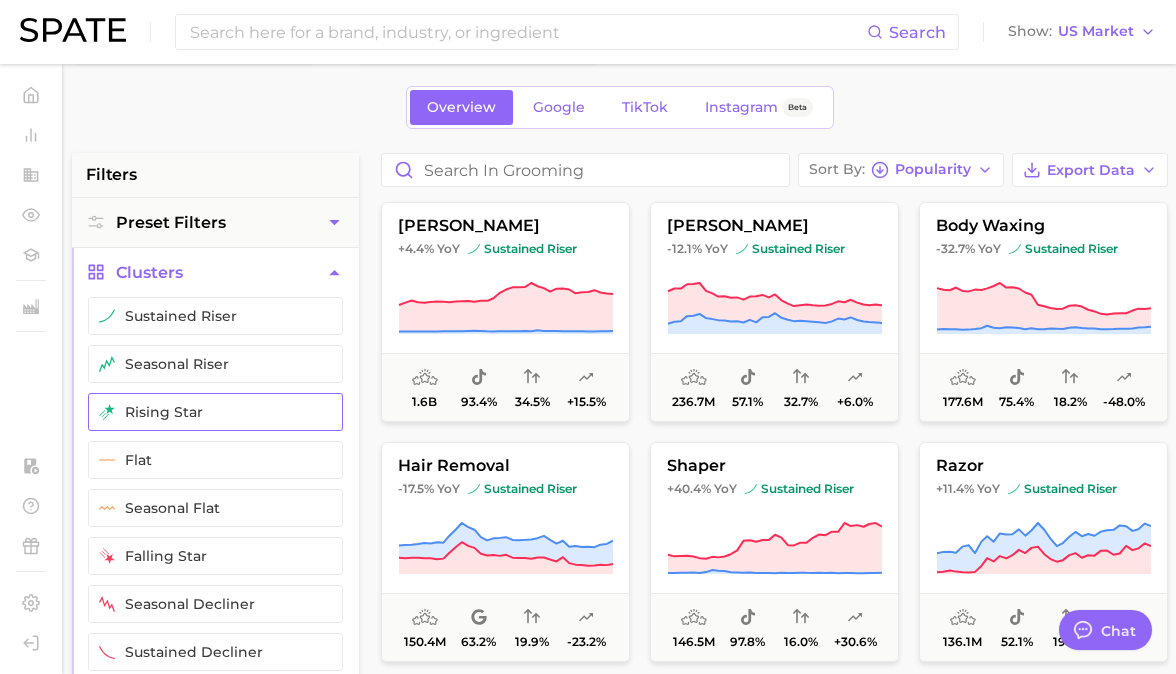 click on "rising star" at bounding box center [215, 412] 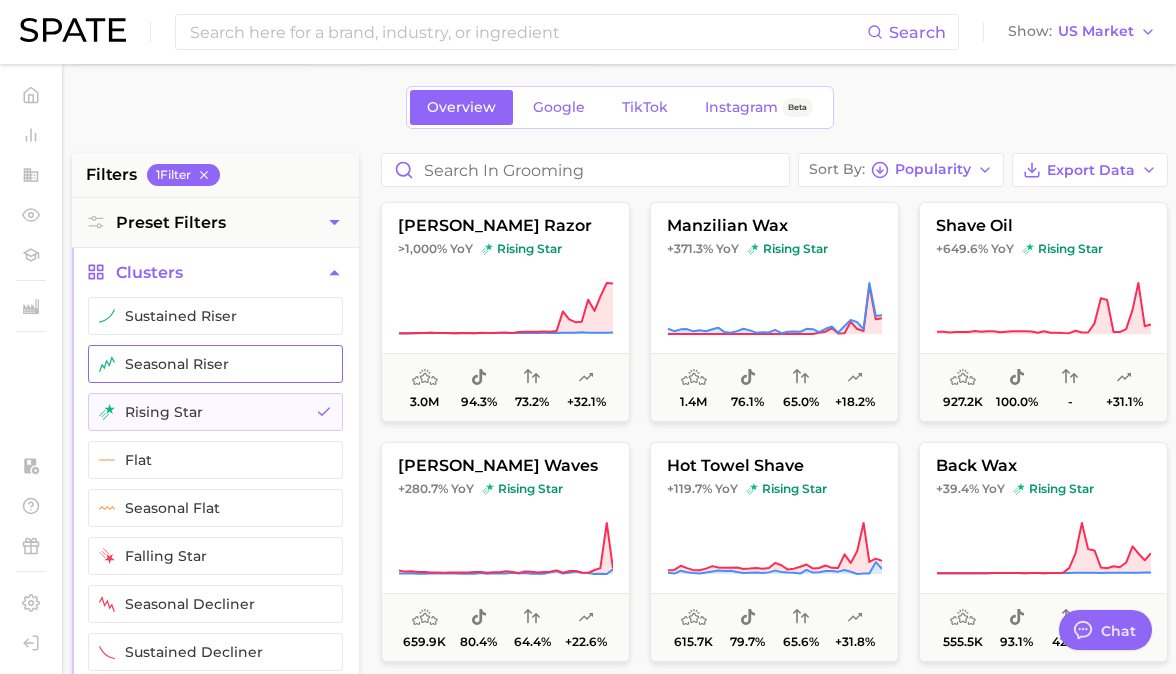 drag, startPoint x: 171, startPoint y: 364, endPoint x: 171, endPoint y: 334, distance: 30 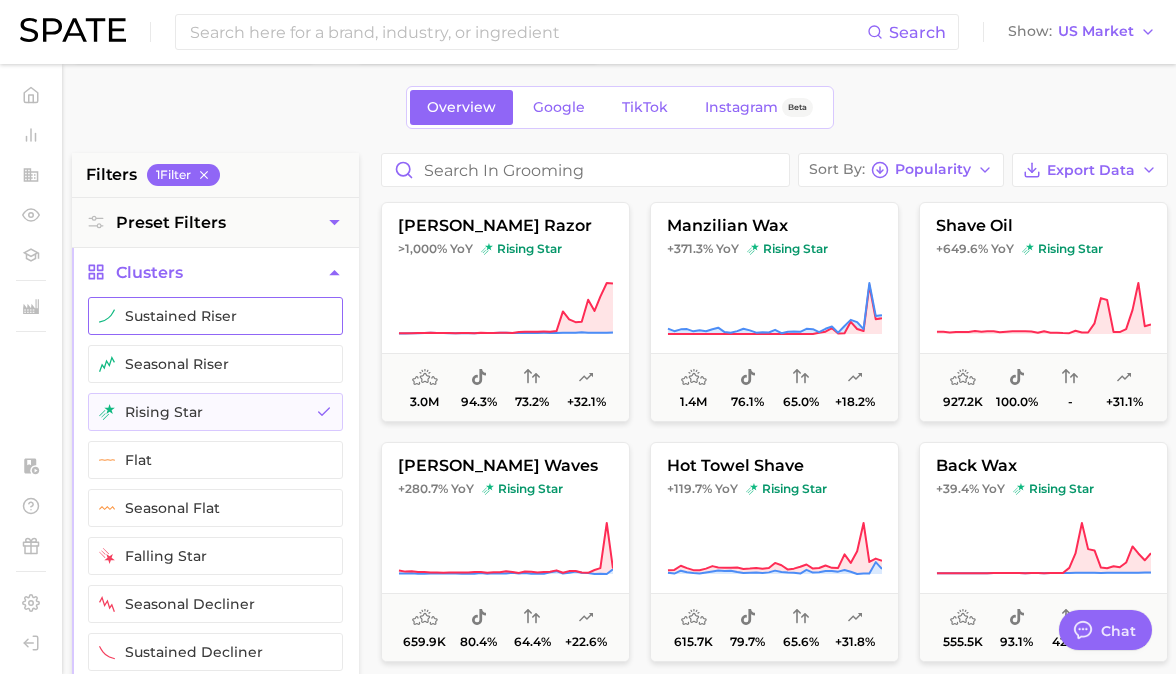 click on "seasonal riser" at bounding box center (215, 364) 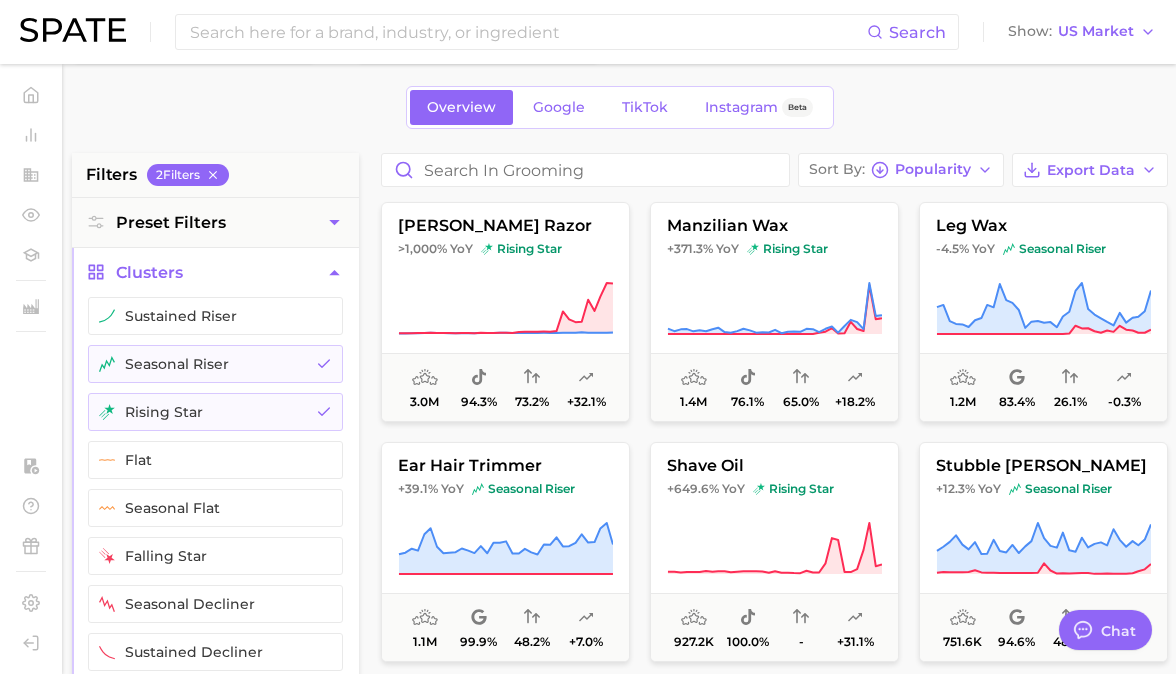 click on "sustained riser" at bounding box center [215, 316] 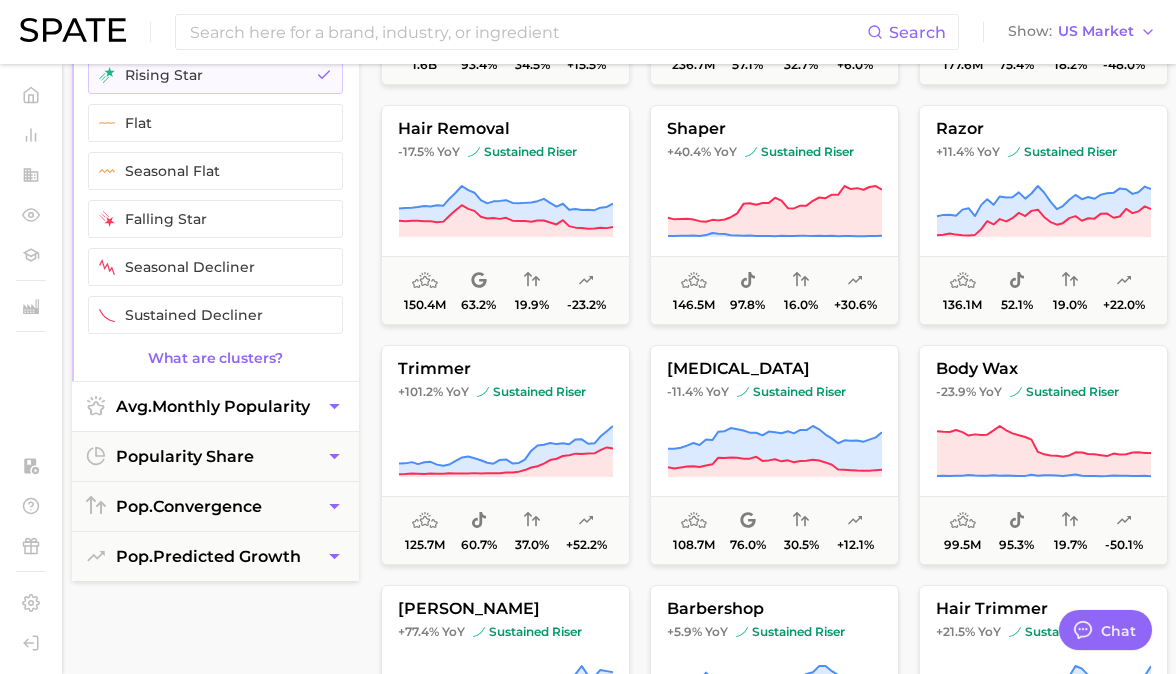scroll, scrollTop: 417, scrollLeft: 0, axis: vertical 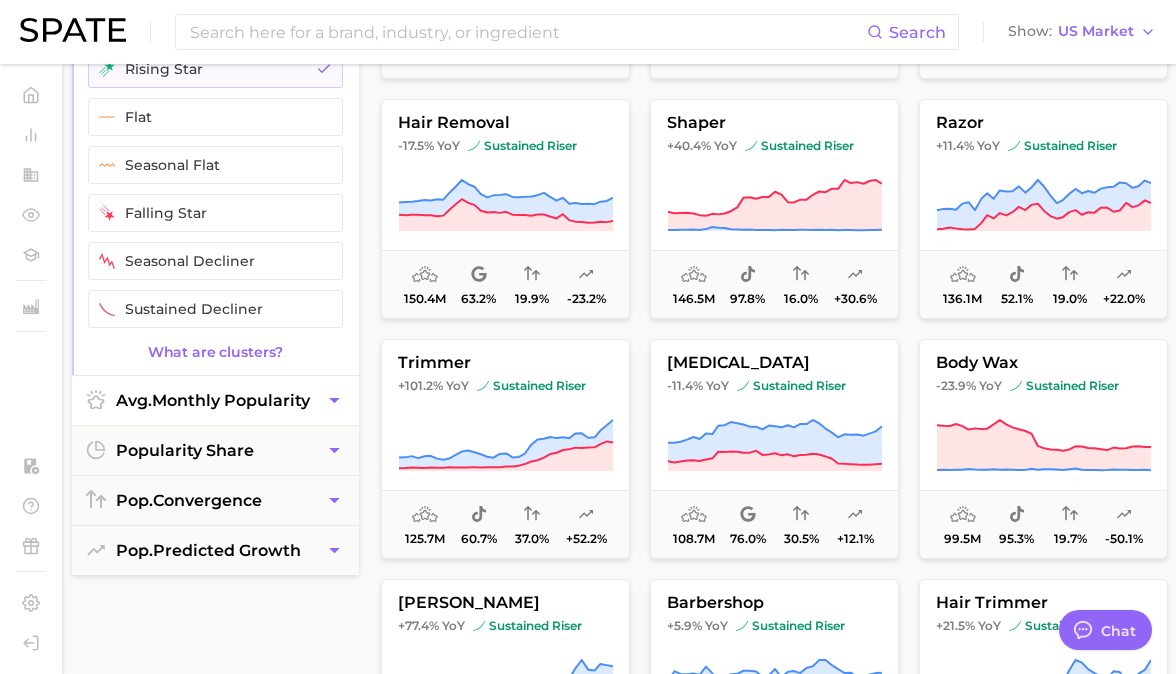 click on "avg.  monthly popularity" at bounding box center [215, 400] 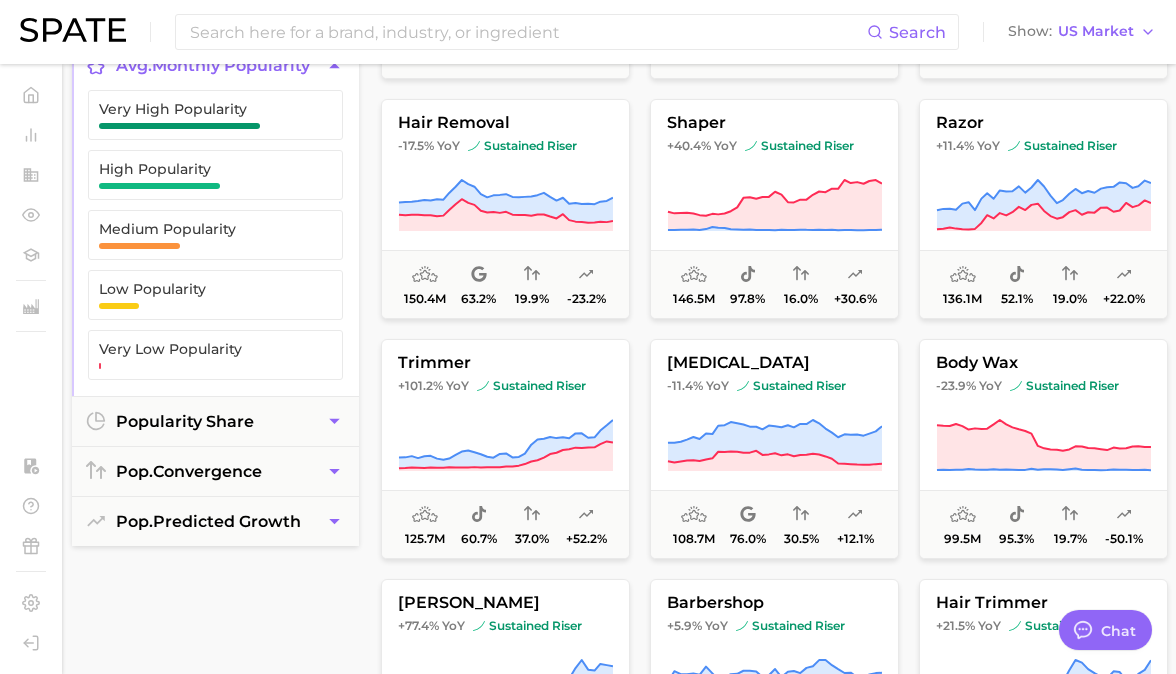 click on "filters 3  Filter s Preset Filters Clusters sustained riser seasonal riser rising star avg.  monthly popularity Very High Popularity   High Popularity   Medium Popularity   Low Popularity   Very Low Popularity   popularity share pop.  convergence pop.  predicted growth" at bounding box center (215, 317) 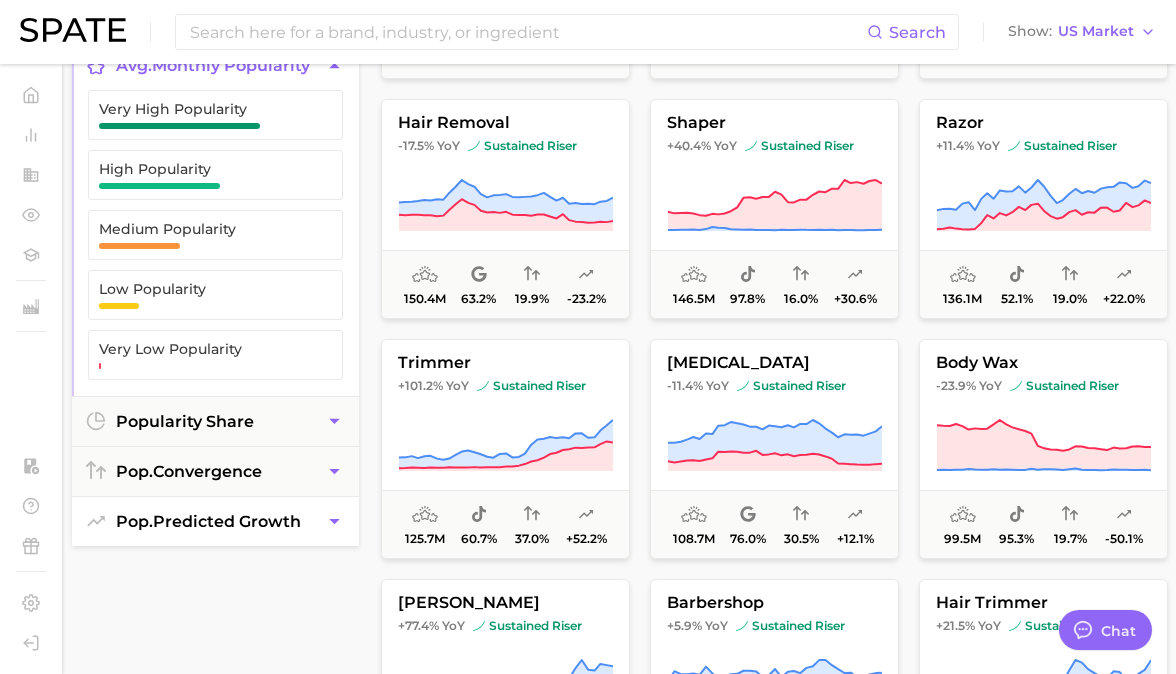 click on "pop.  predicted growth" at bounding box center (215, 521) 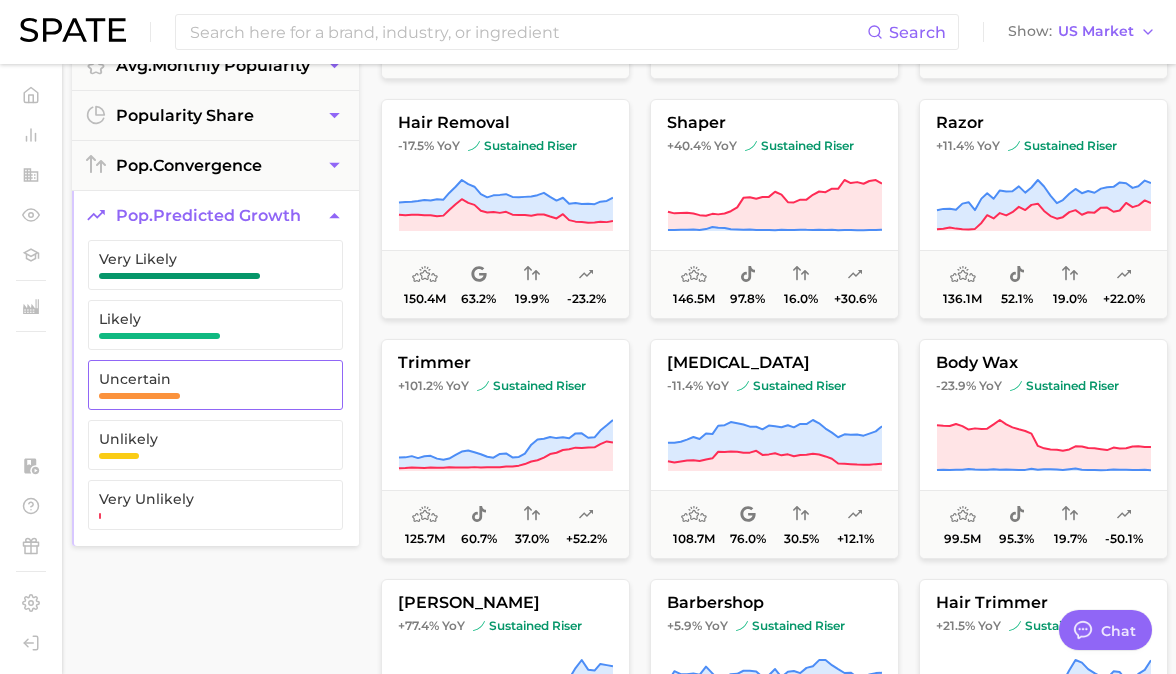 click on "Uncertain" at bounding box center (199, 385) 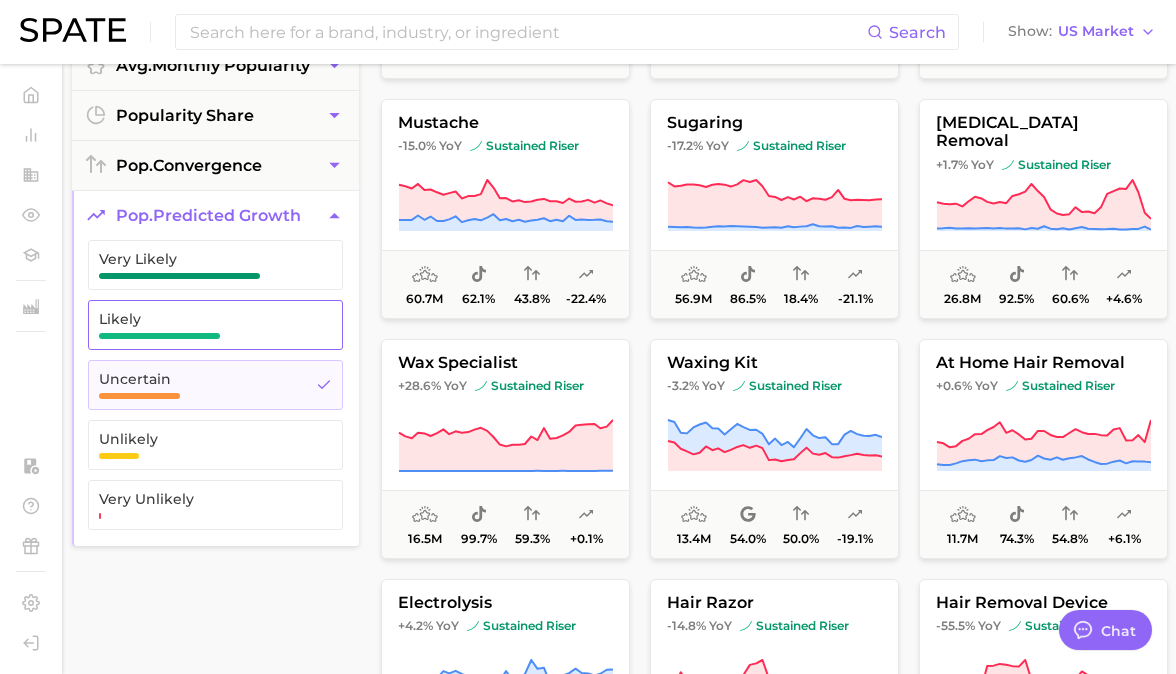 click on "Likely" at bounding box center (215, 325) 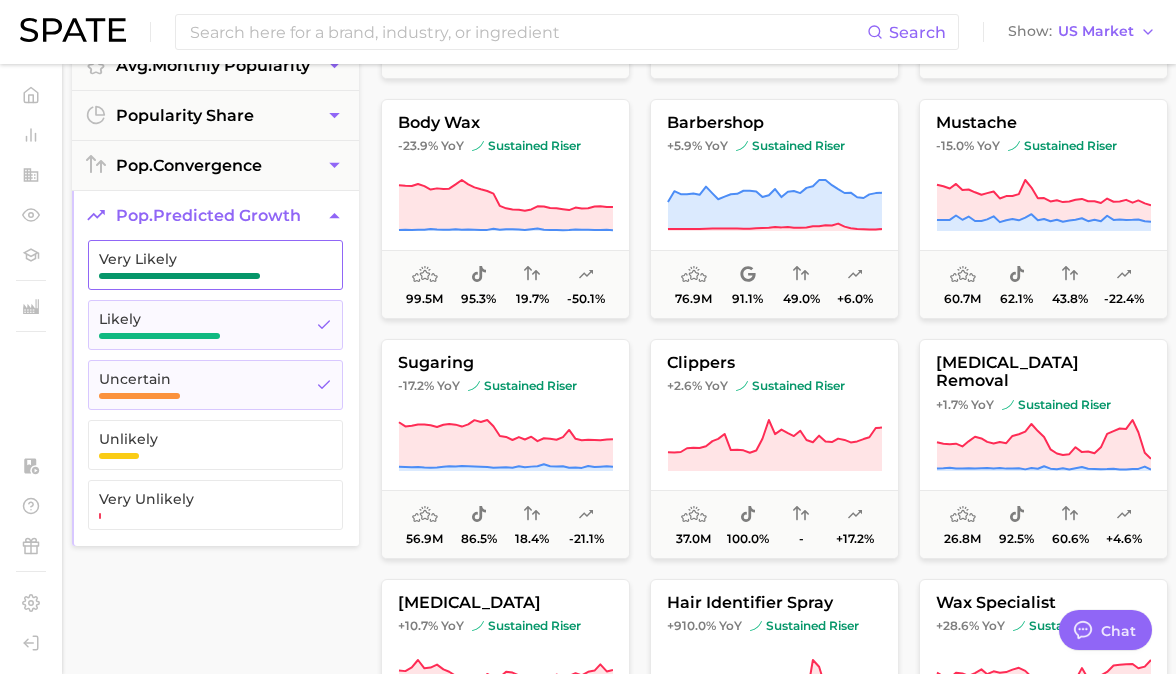 click on "Very Likely" at bounding box center (199, 265) 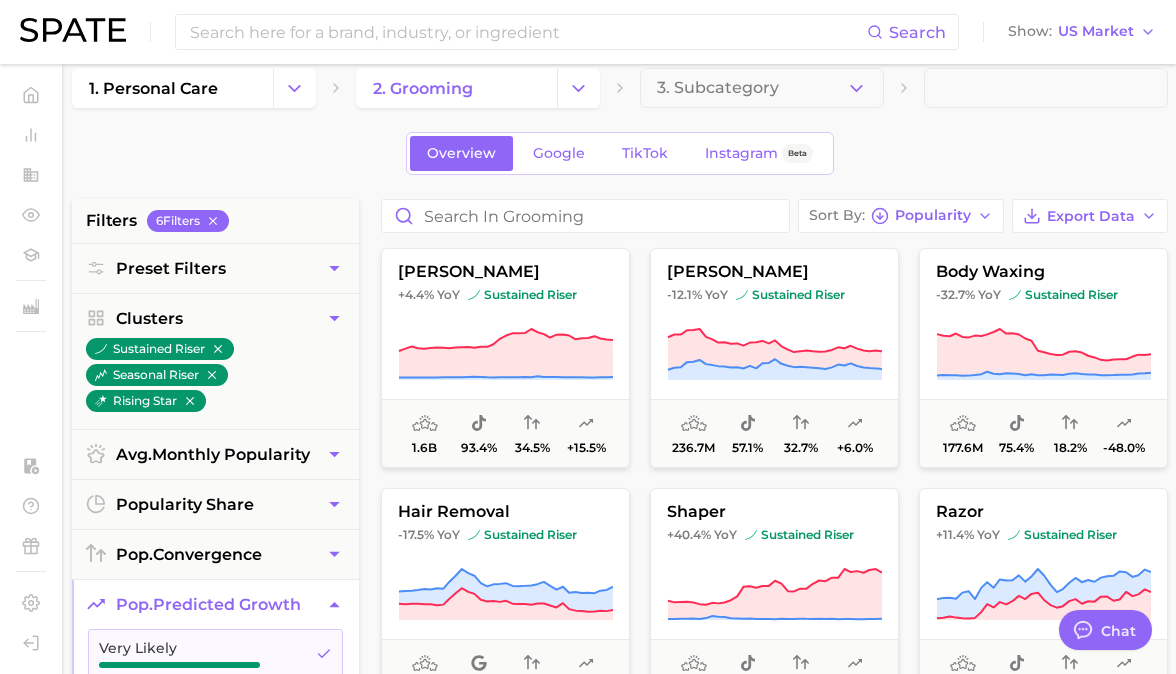 scroll, scrollTop: 0, scrollLeft: 0, axis: both 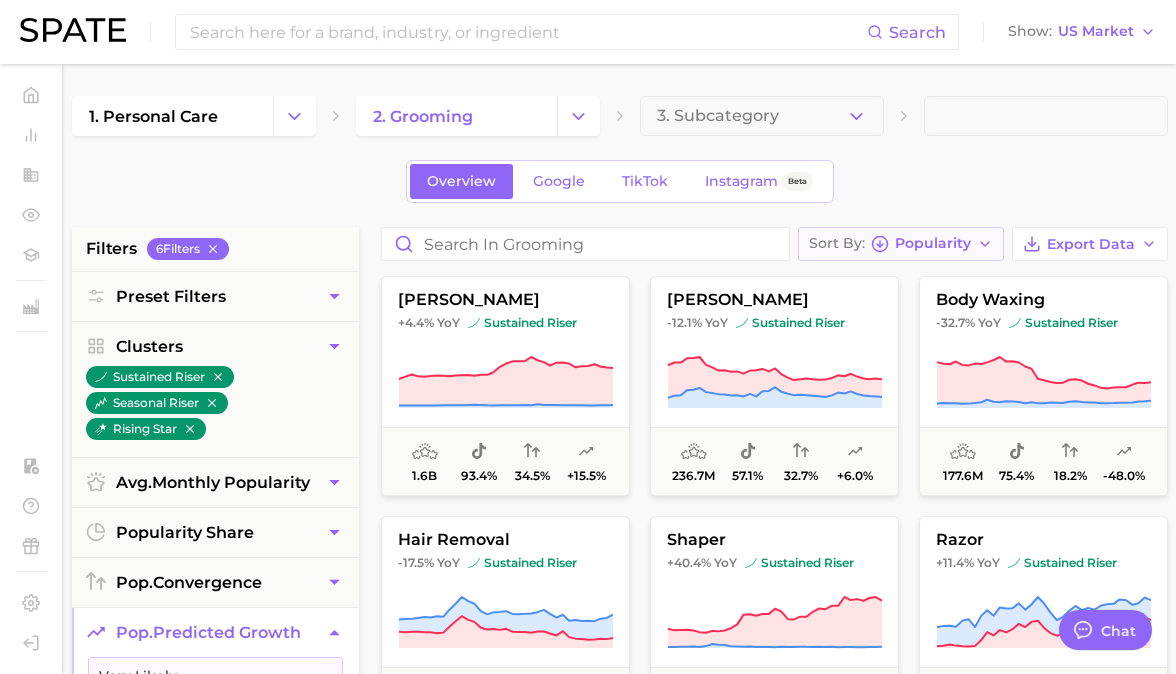click on "Sort By Popularity" at bounding box center [901, 244] 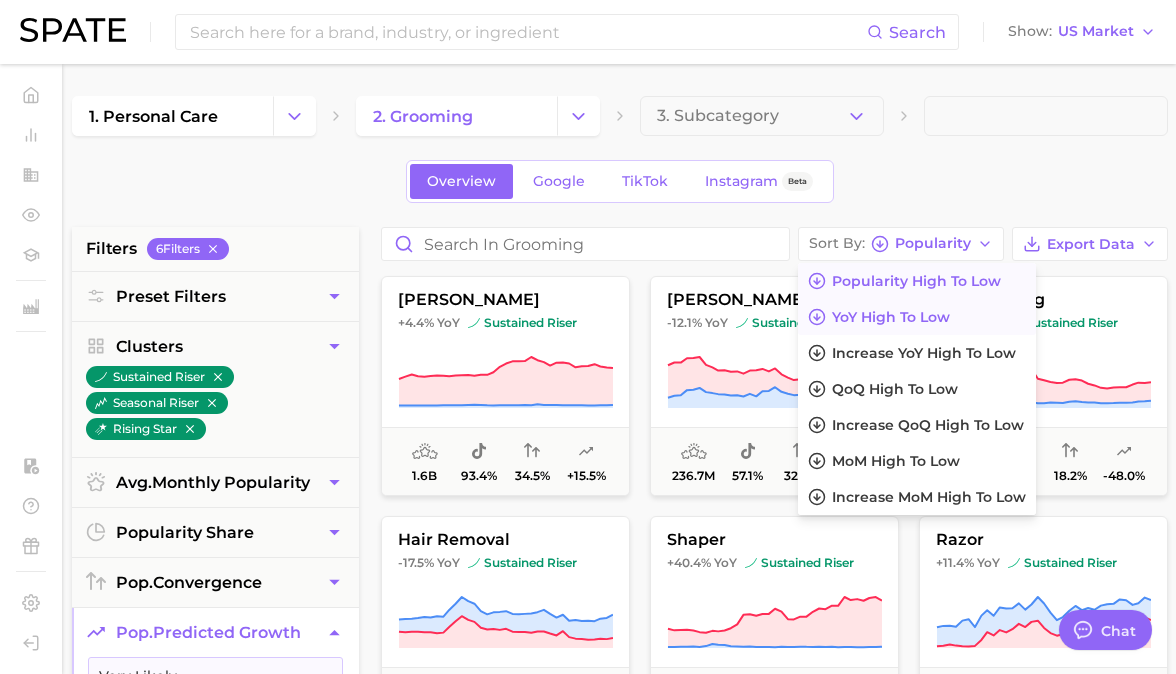 click on "YoY   high to low" at bounding box center (891, 317) 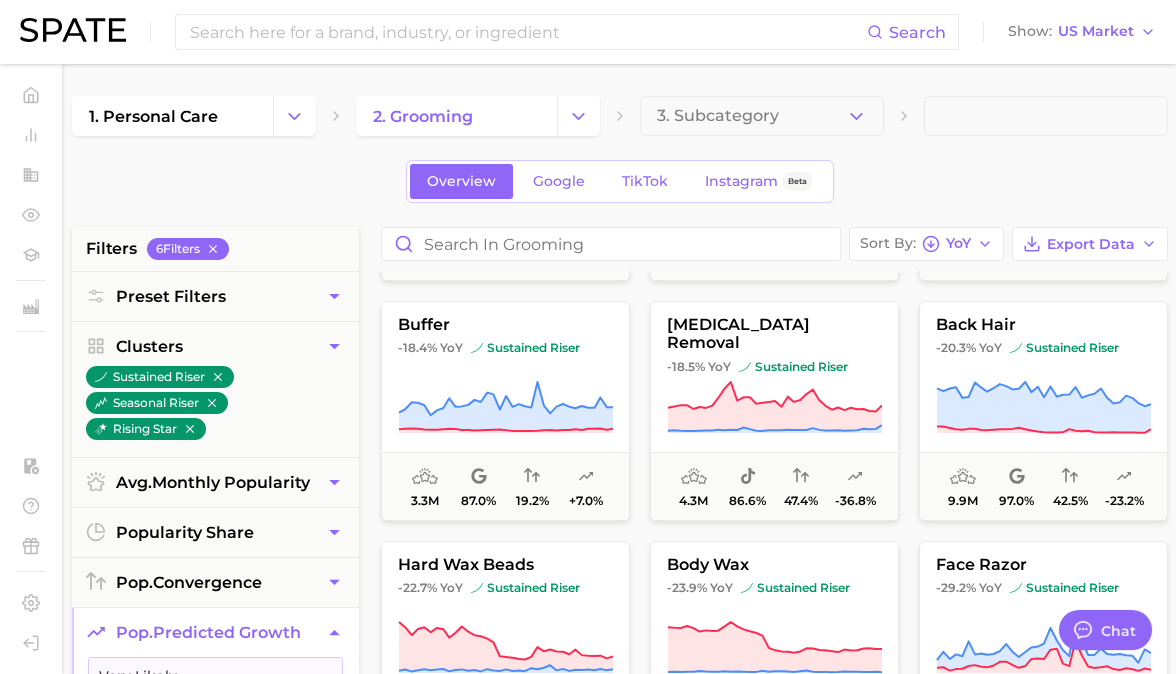 scroll, scrollTop: 5790, scrollLeft: 0, axis: vertical 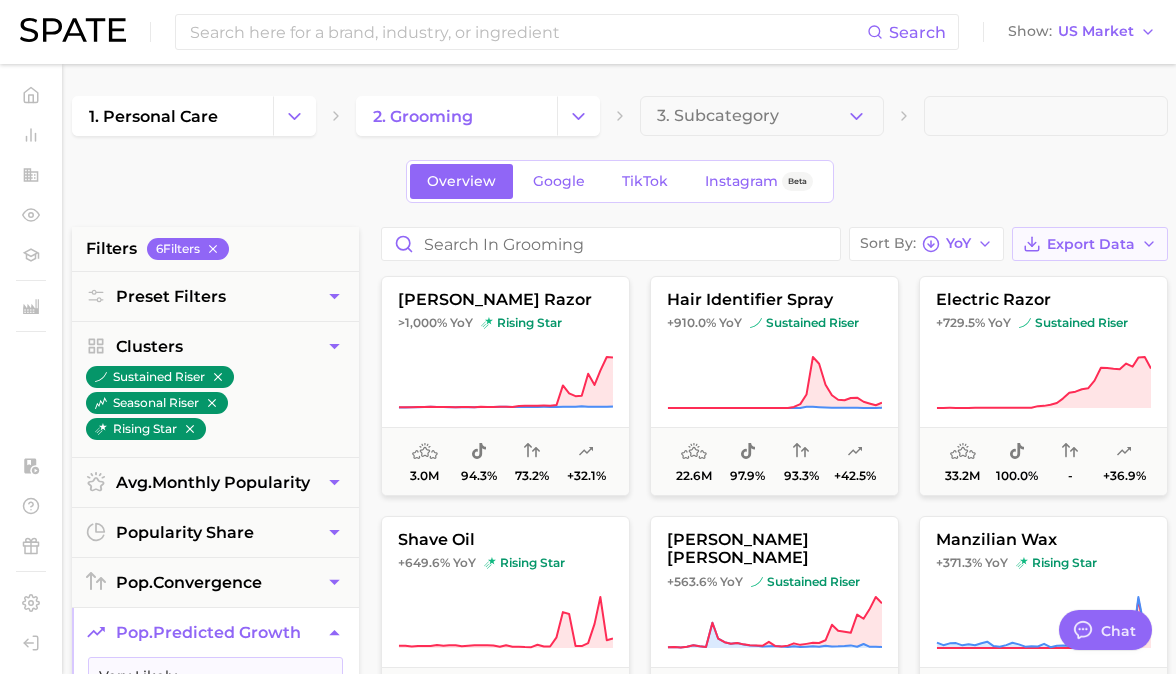 click on "Export Data" at bounding box center (1090, 244) 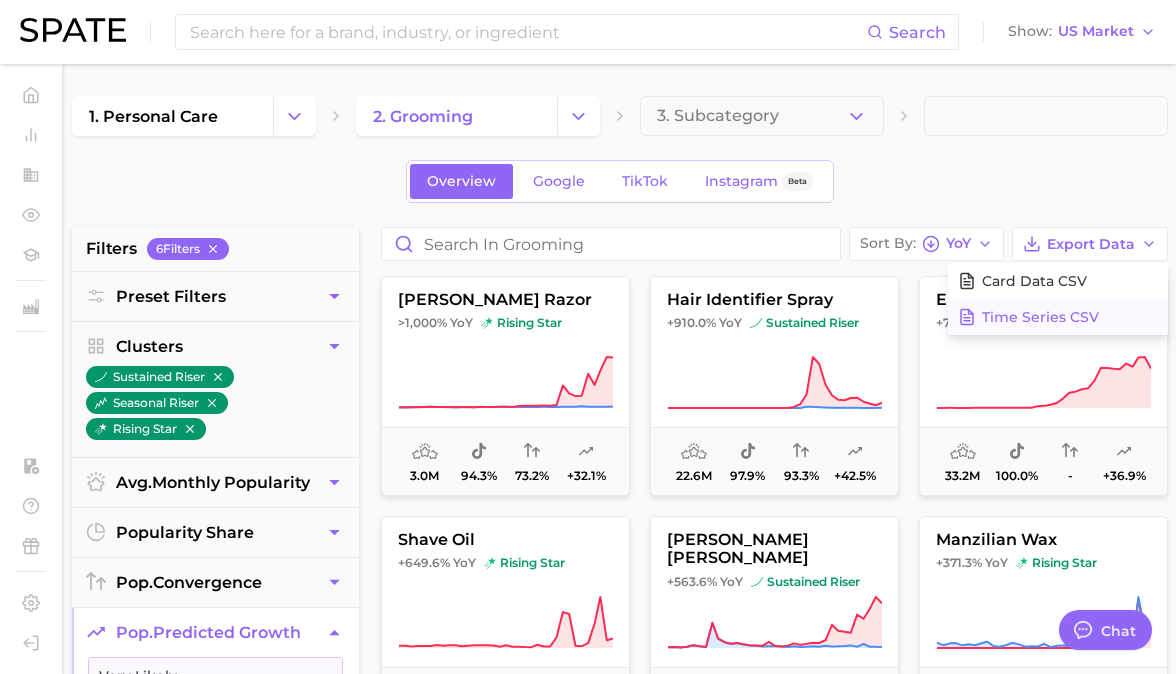 click on "Time Series CSV" at bounding box center (1040, 317) 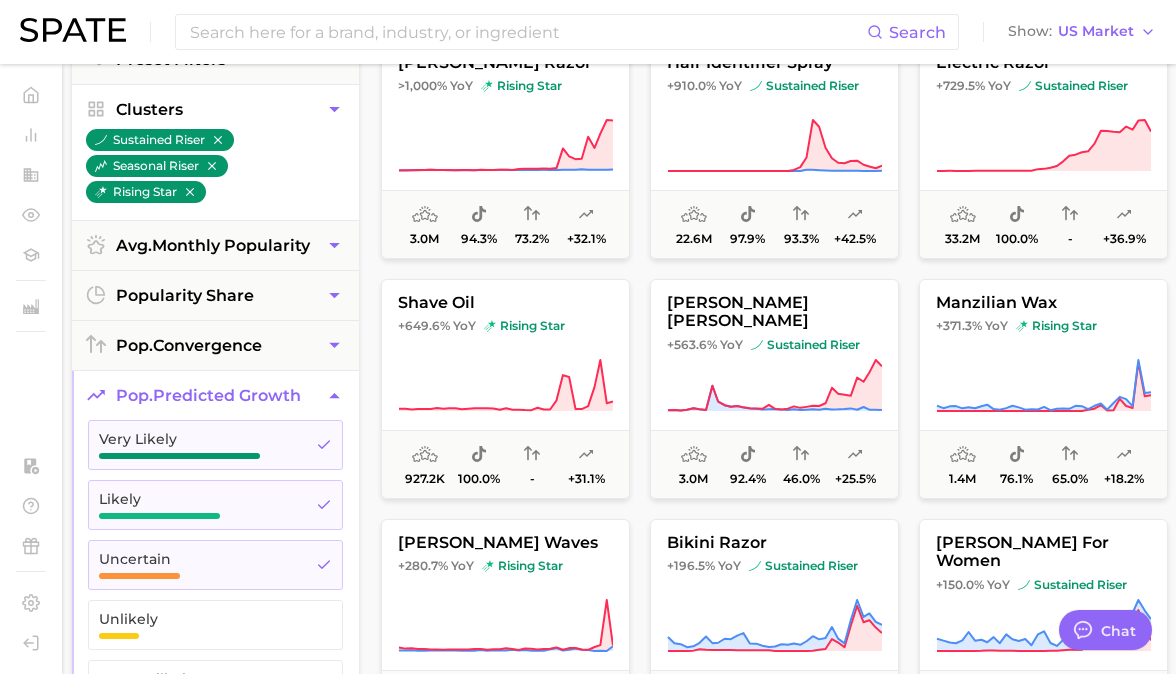 scroll, scrollTop: 239, scrollLeft: 0, axis: vertical 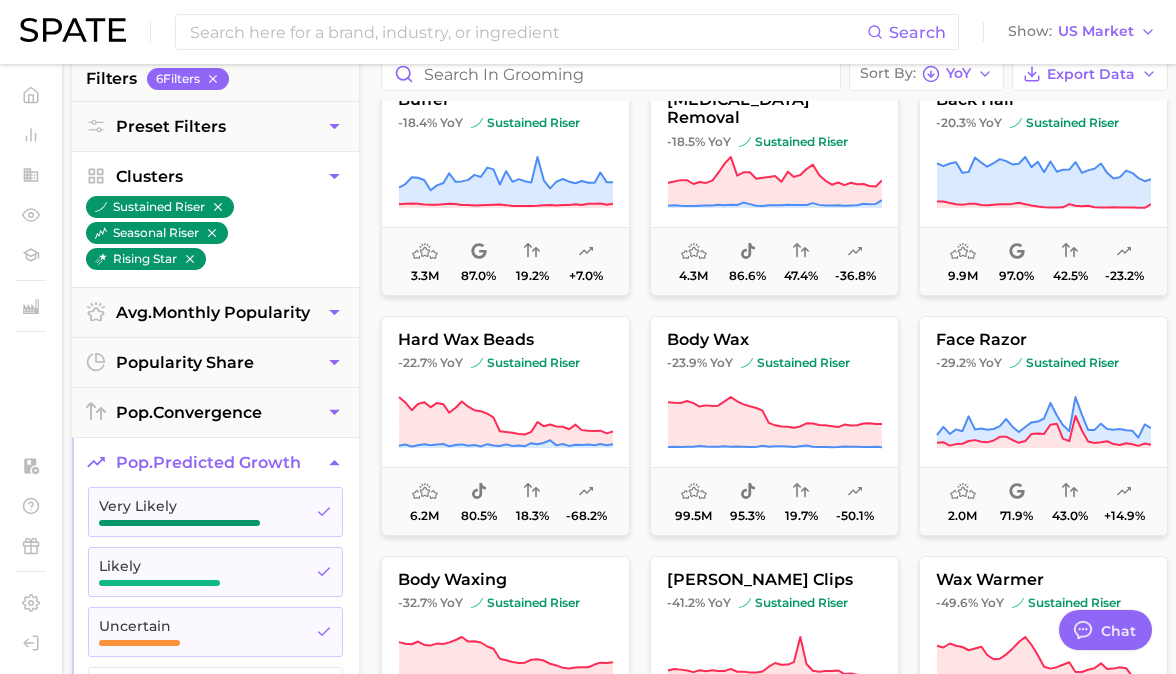 click on "Clusters" at bounding box center [215, 176] 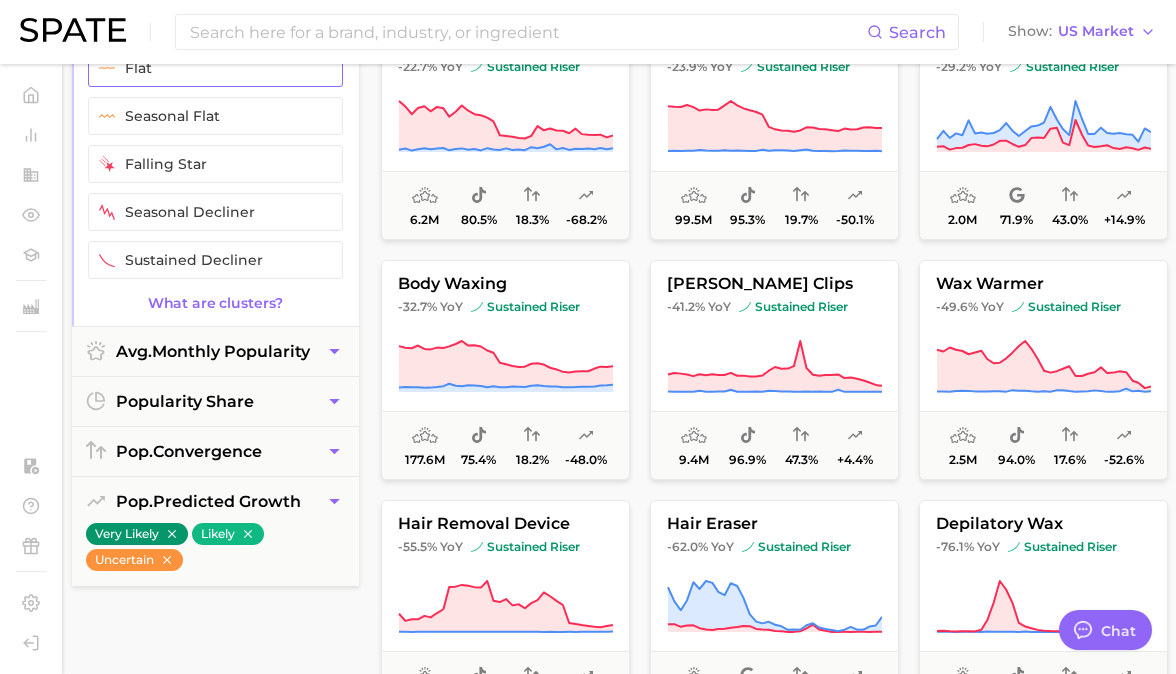 scroll, scrollTop: 499, scrollLeft: 0, axis: vertical 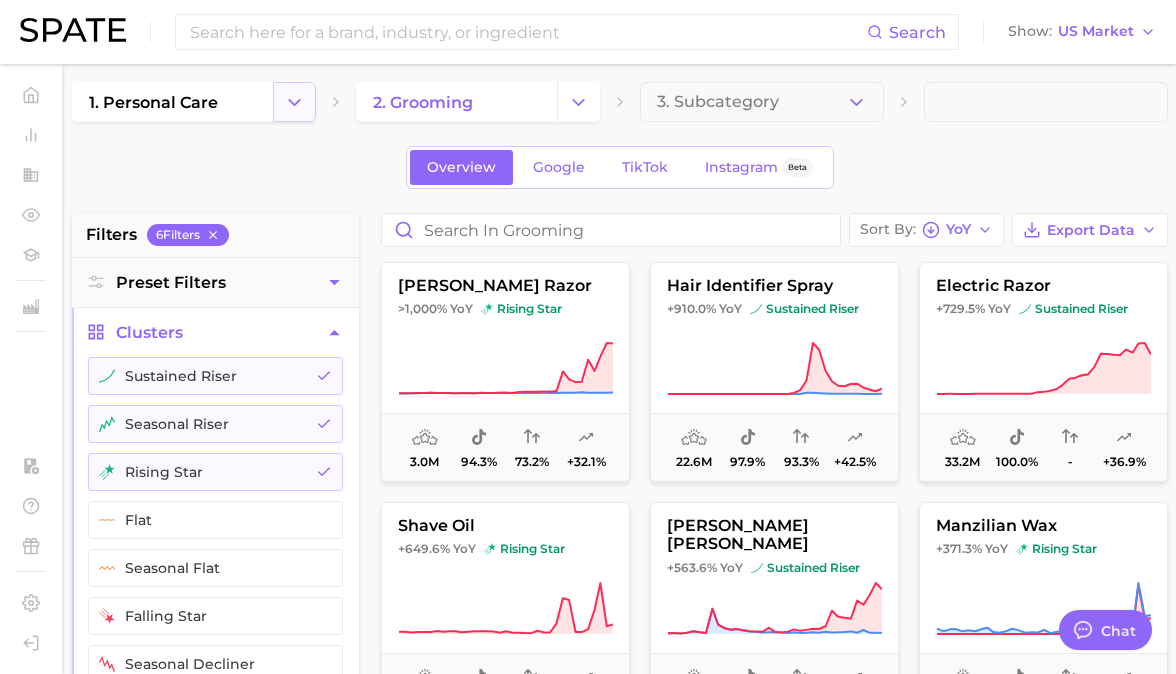click 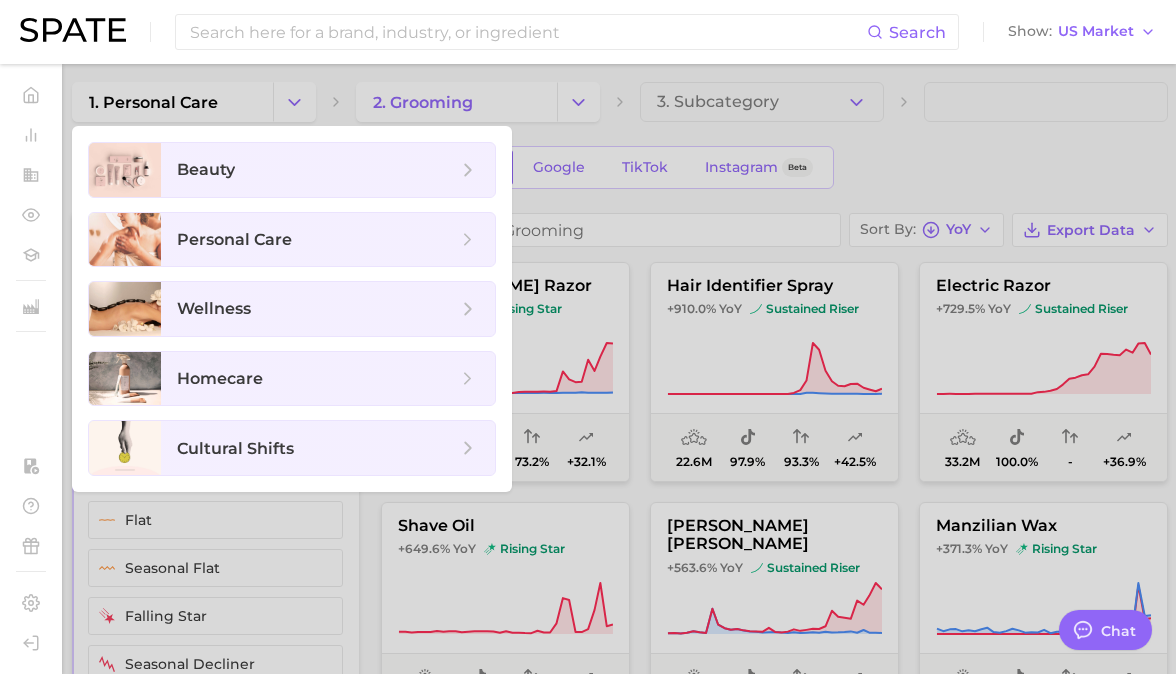 click at bounding box center (588, 337) 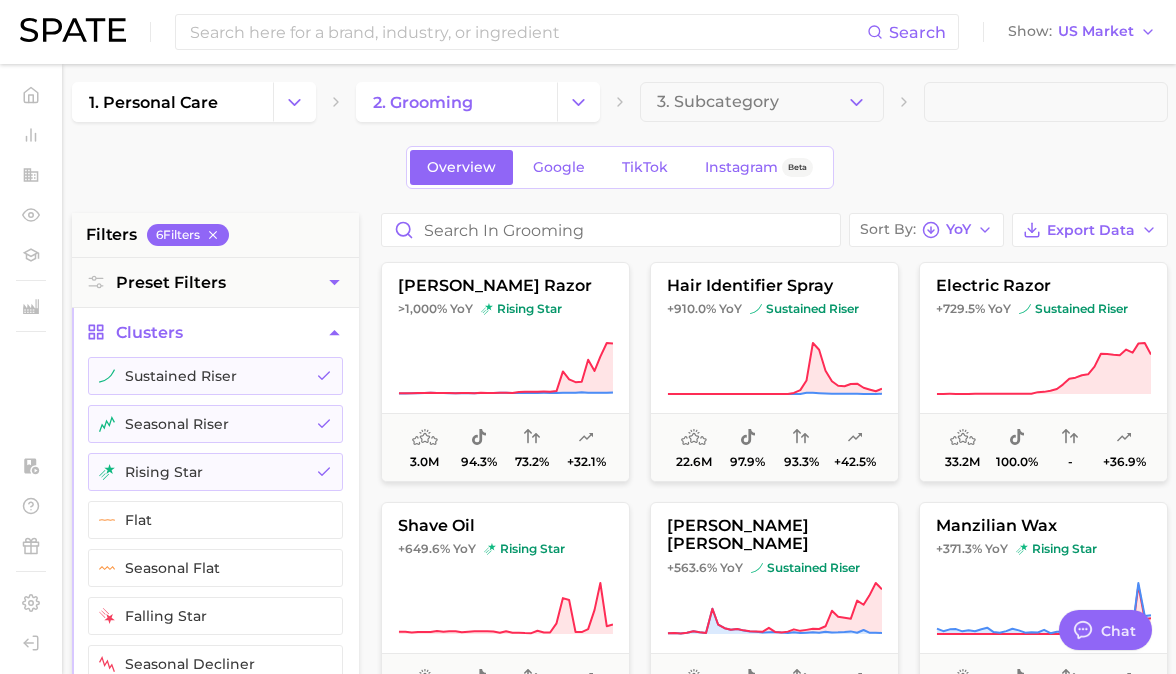 click 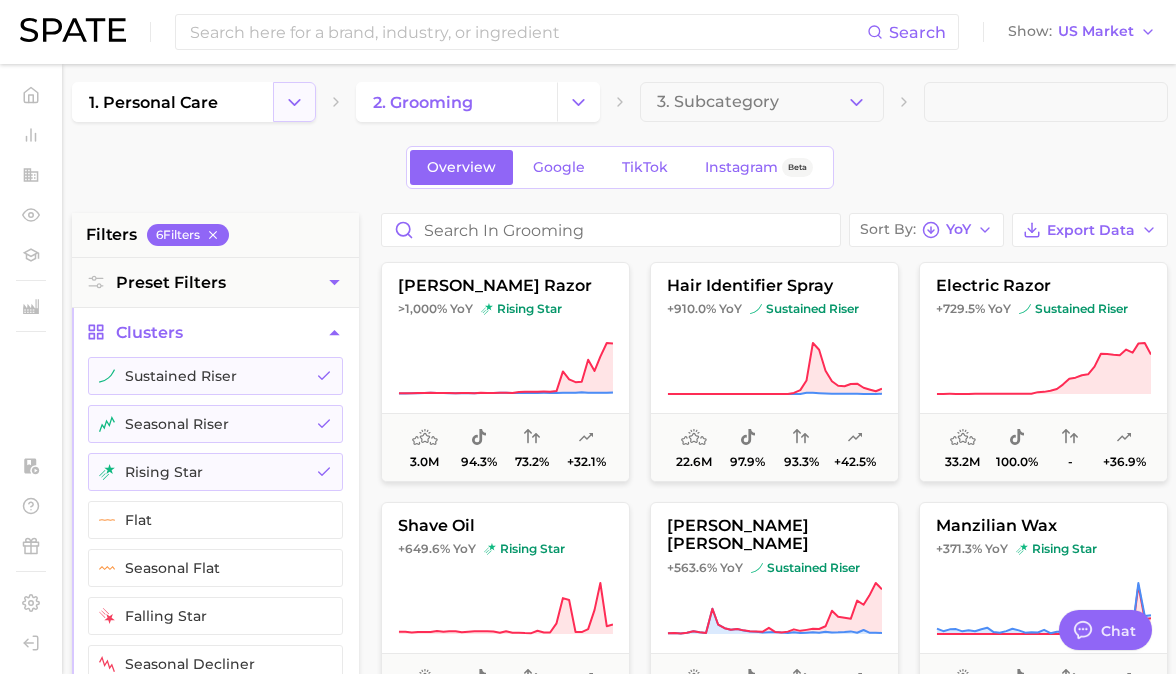 click 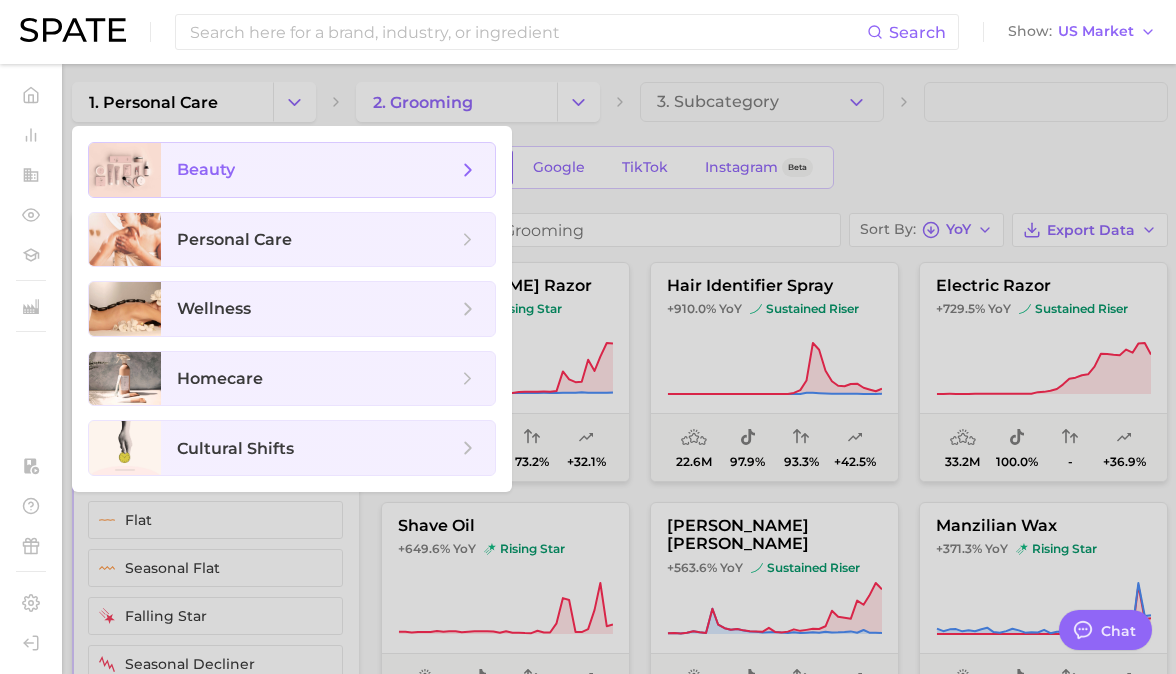 scroll, scrollTop: 0, scrollLeft: 0, axis: both 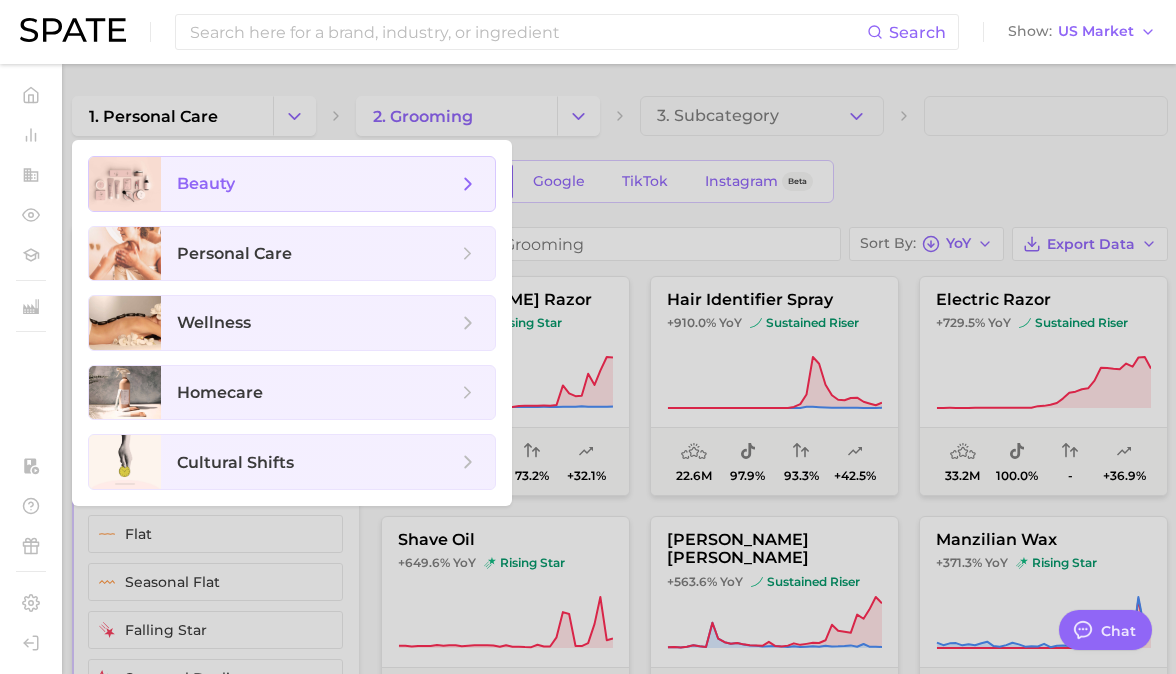 click on "beauty" at bounding box center (206, 183) 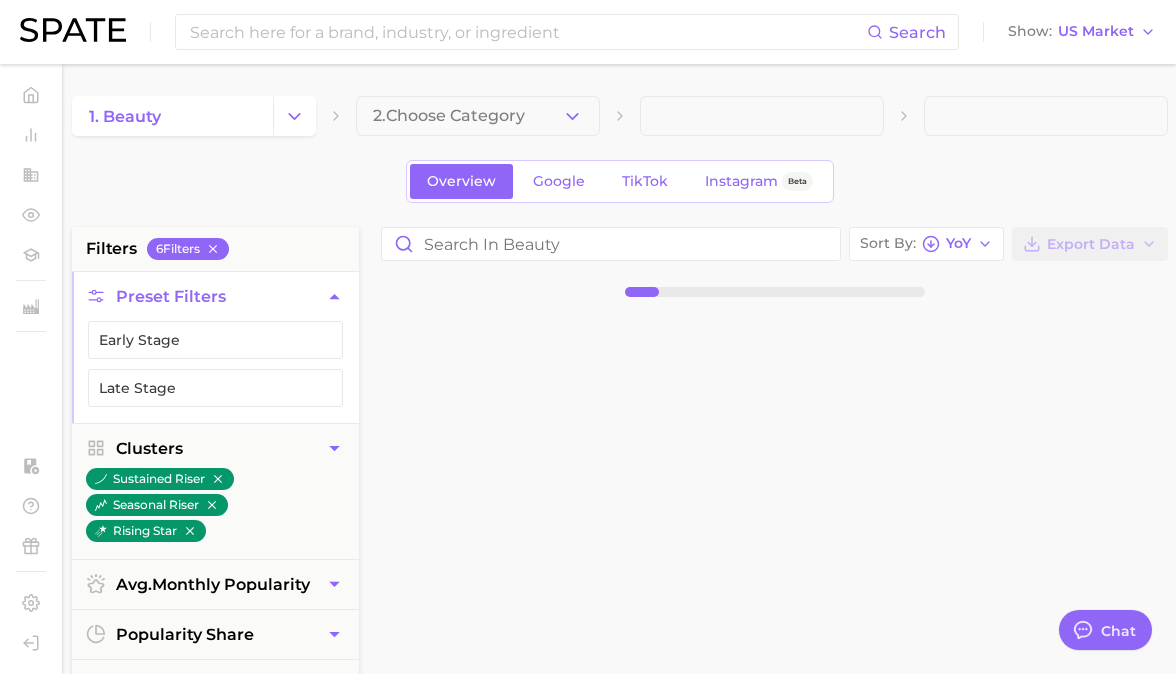 click on "Sort By YoY Export Data" at bounding box center [774, 734] 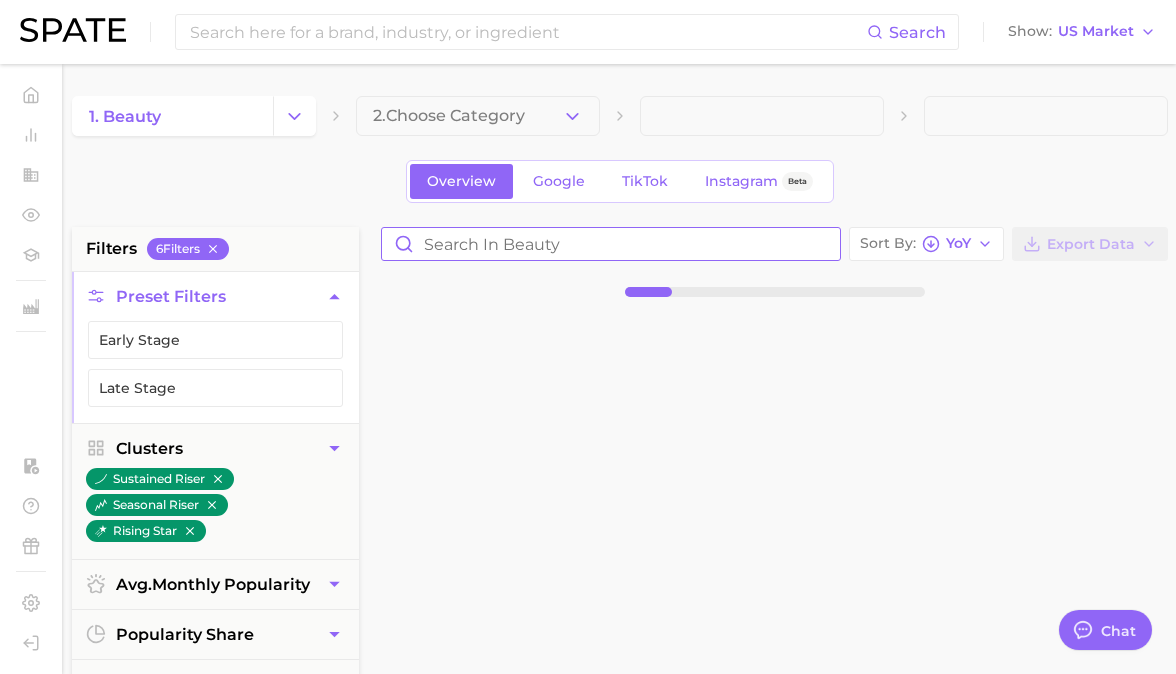 click at bounding box center [611, 244] 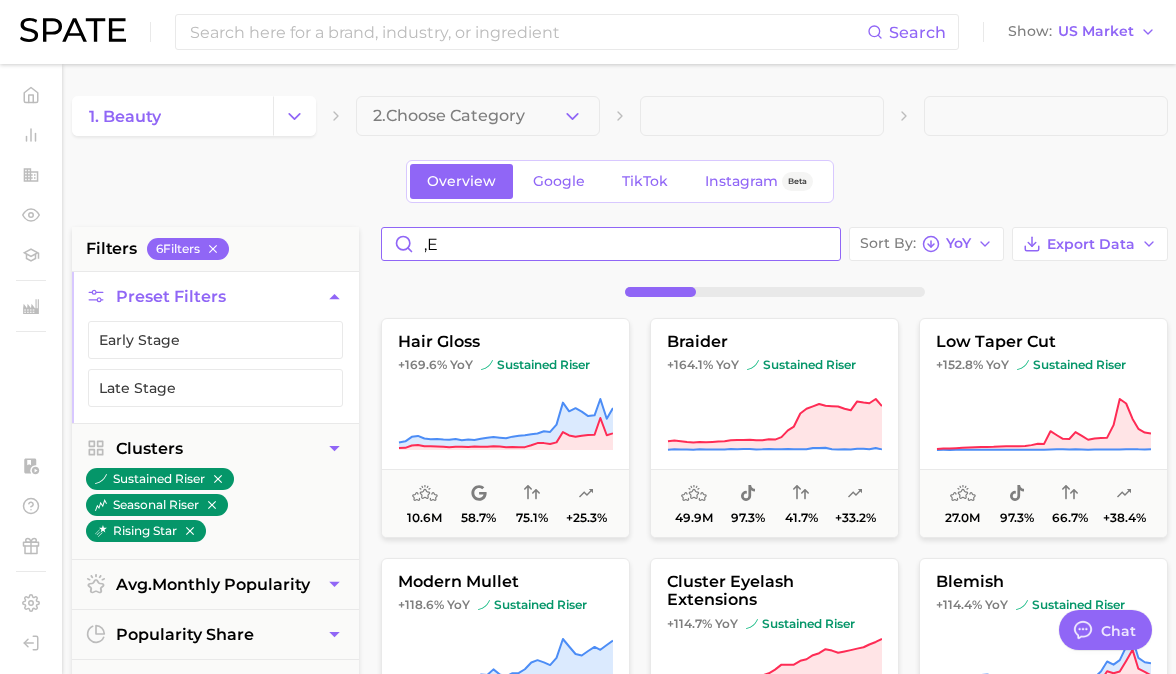 type on "," 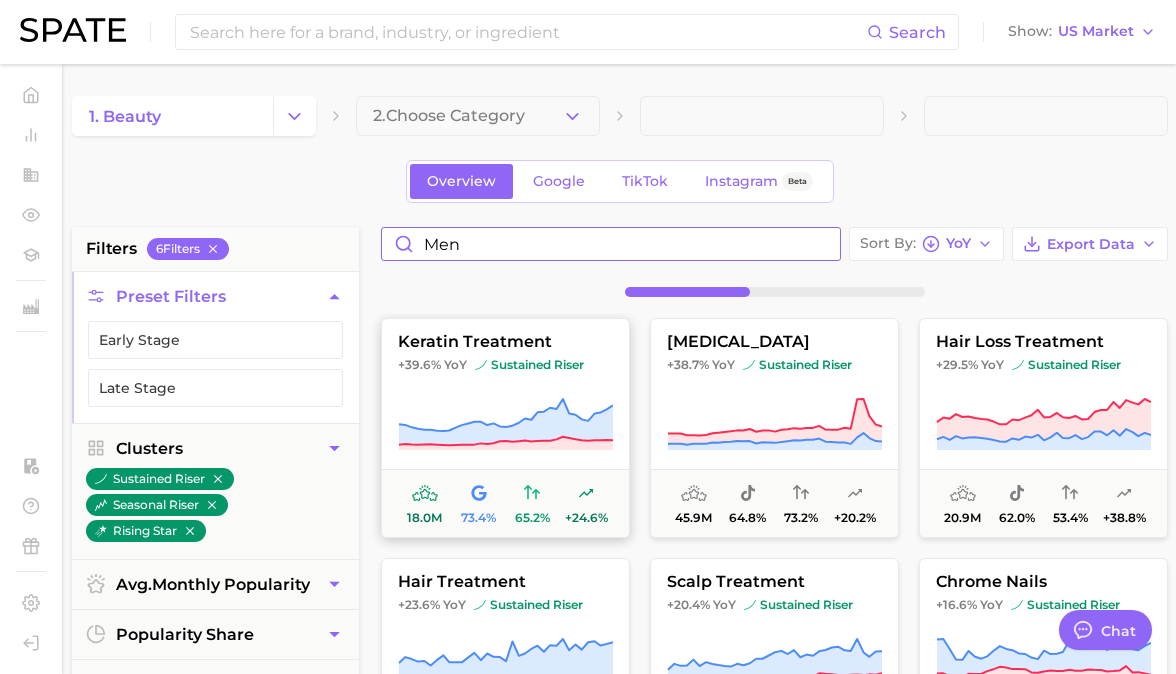 type on "men" 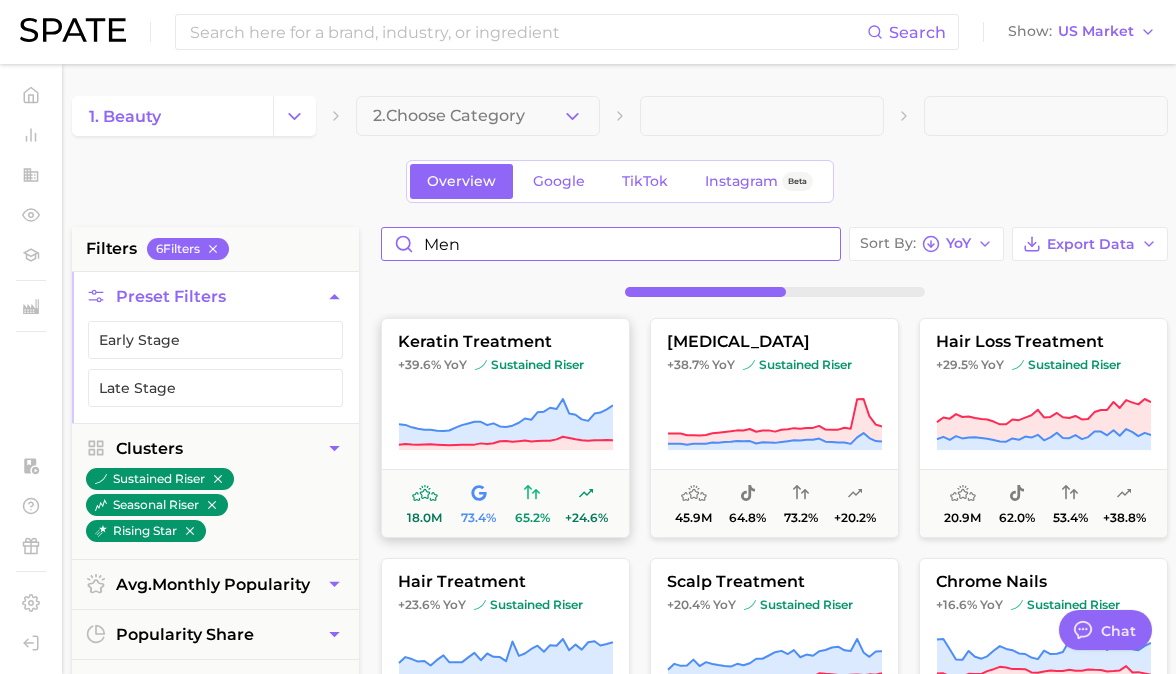 scroll, scrollTop: 30, scrollLeft: 0, axis: vertical 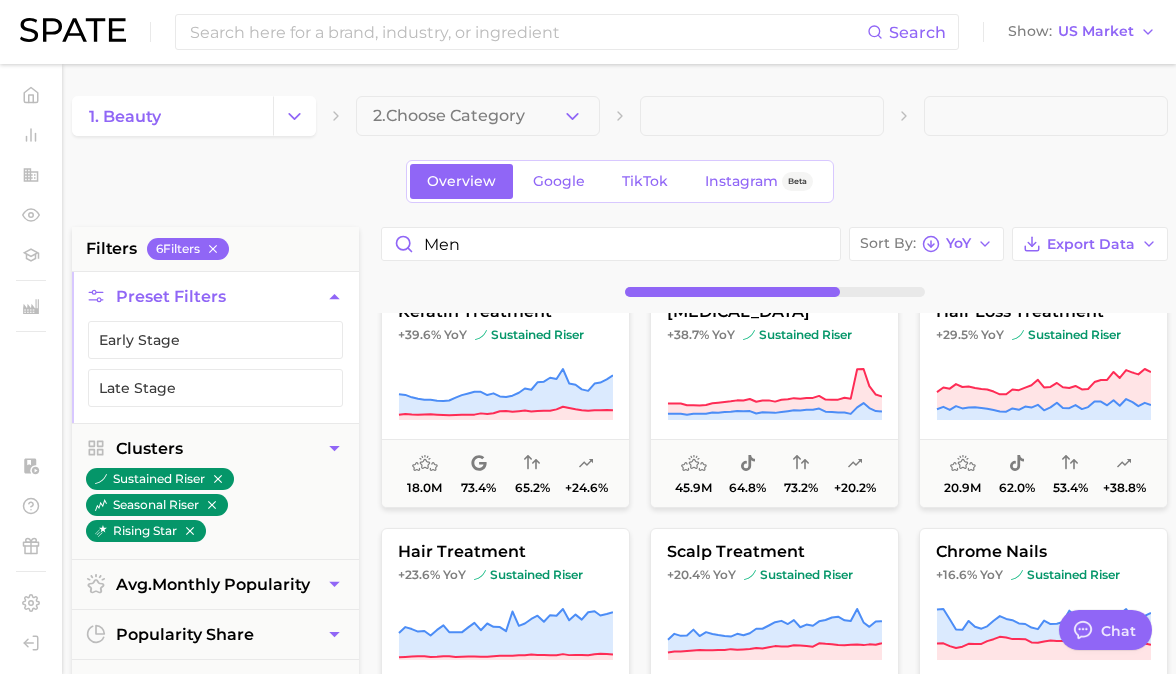 click on "Search Show US Market" at bounding box center [588, 32] 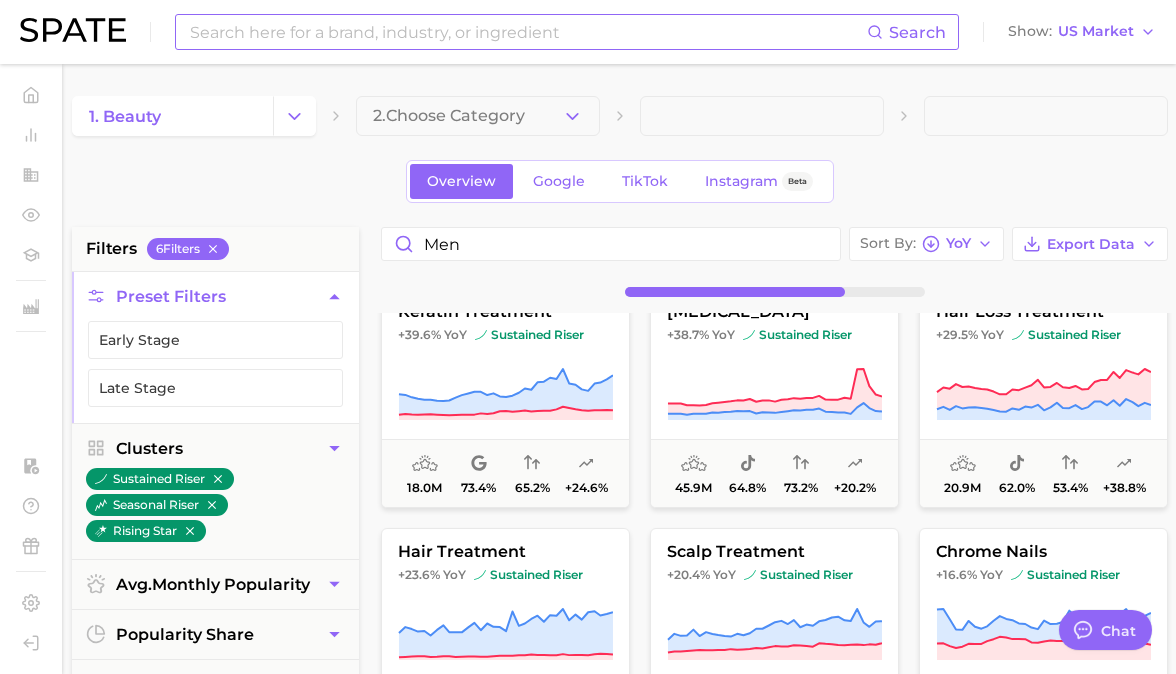 click at bounding box center (527, 32) 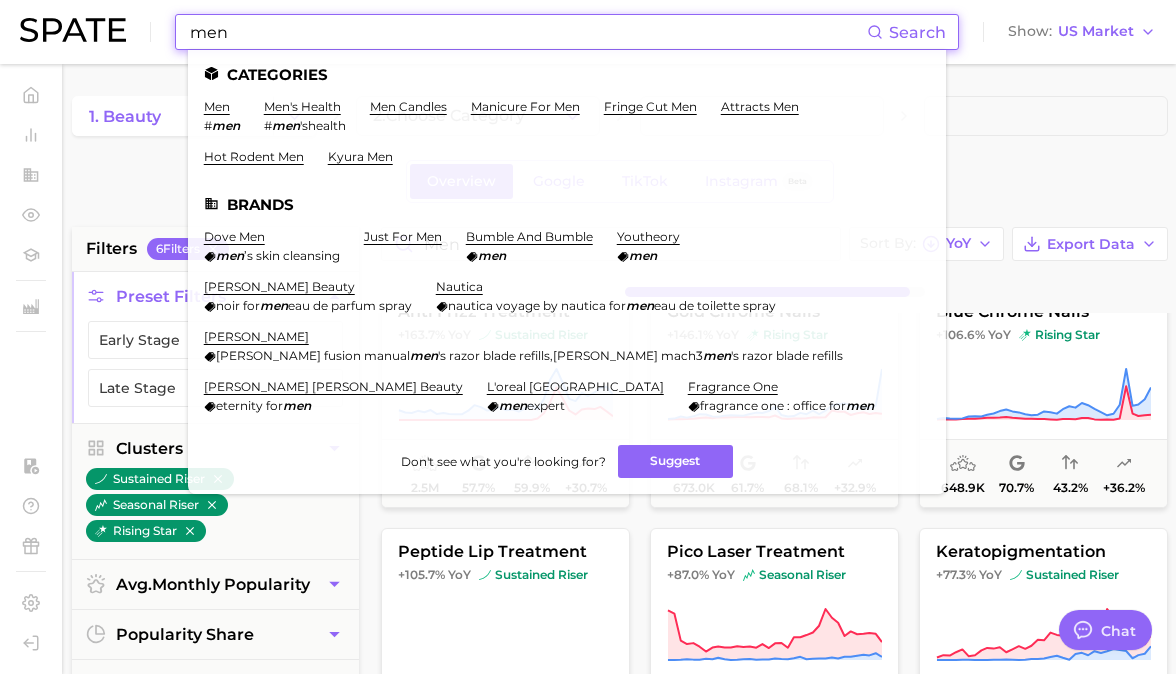 type on "men" 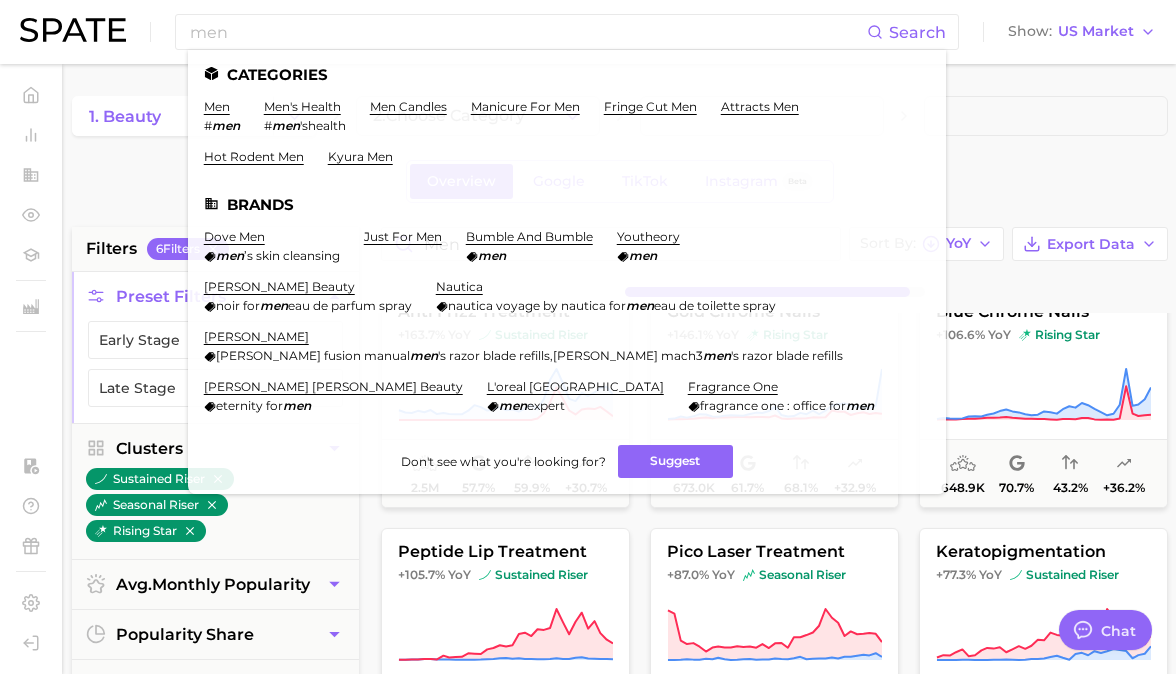 click on "filters 6  Filter s Preset Filters Early Stage   Late Stage   Clusters sustained riser seasonal riser rising star avg.  monthly popularity popularity share pop.  convergence pop.  predicted growth Very Likely Likely Uncertain men Sort By YoY Export Data anti frizz treatment +163.7%   YoY sustained riser 2.5m 57.7% 59.9% +30.7% gold chrome nails +146.1%   YoY rising star 673.0k 61.7% 68.1% +32.9% blue chrome nails +106.6%   YoY rising star 648.9k 70.7% 43.2% +36.2% peptide lip treatment +105.7%   YoY sustained riser 1.1m 95.8% 67.7% +46.0% pico laser treatment +87.0%   YoY seasonal riser 643.4k 89.4% 46.1% +5.5% keratopigmentation +77.3%   YoY sustained riser 776.8k 76.5% 72.1% +37.1% hair ornaments +52.0%   YoY sustained riser 717.8k 98.2% 42.1% +17.2% keratin treatment +39.6%   YoY sustained riser 18.0m 73.4% 65.2% +24.6% [MEDICAL_DATA] +38.7%   YoY sustained riser 45.9m 64.8% 73.2% +20.2% radio frequency treatment +31.4%   YoY seasonal riser 1.1m 99.5% 40.3% +9.2% fringe cut men +30.2%   YoY 6.6m 98.5%" at bounding box center [625, 854] 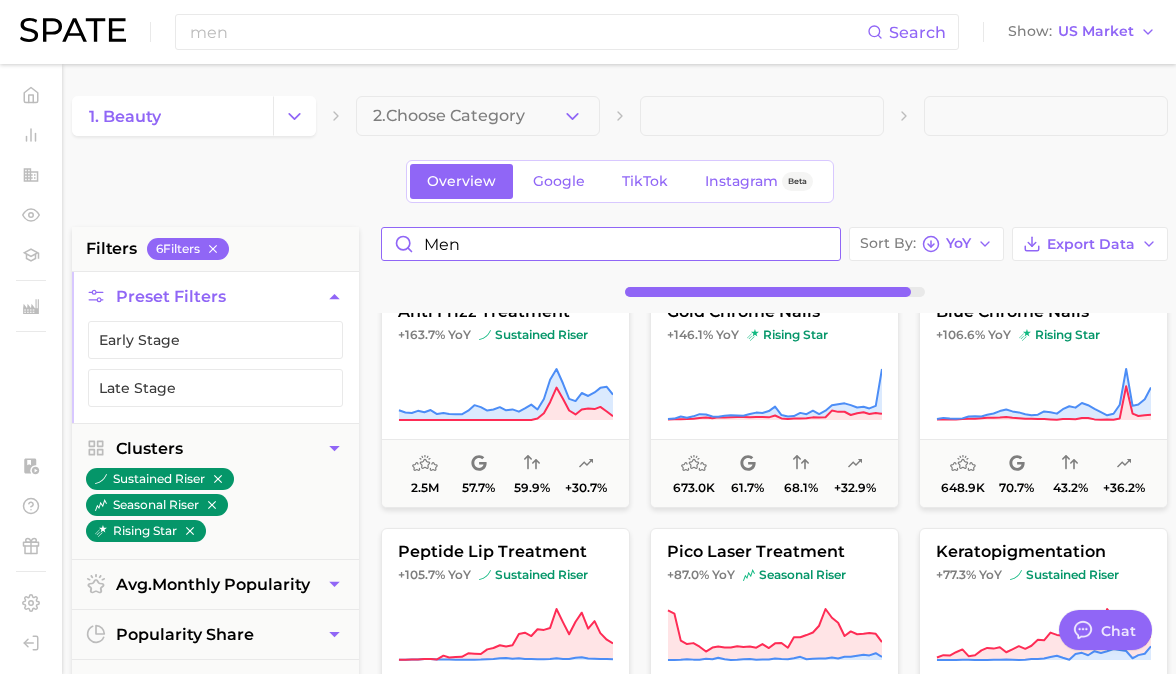 click on "men" at bounding box center (611, 244) 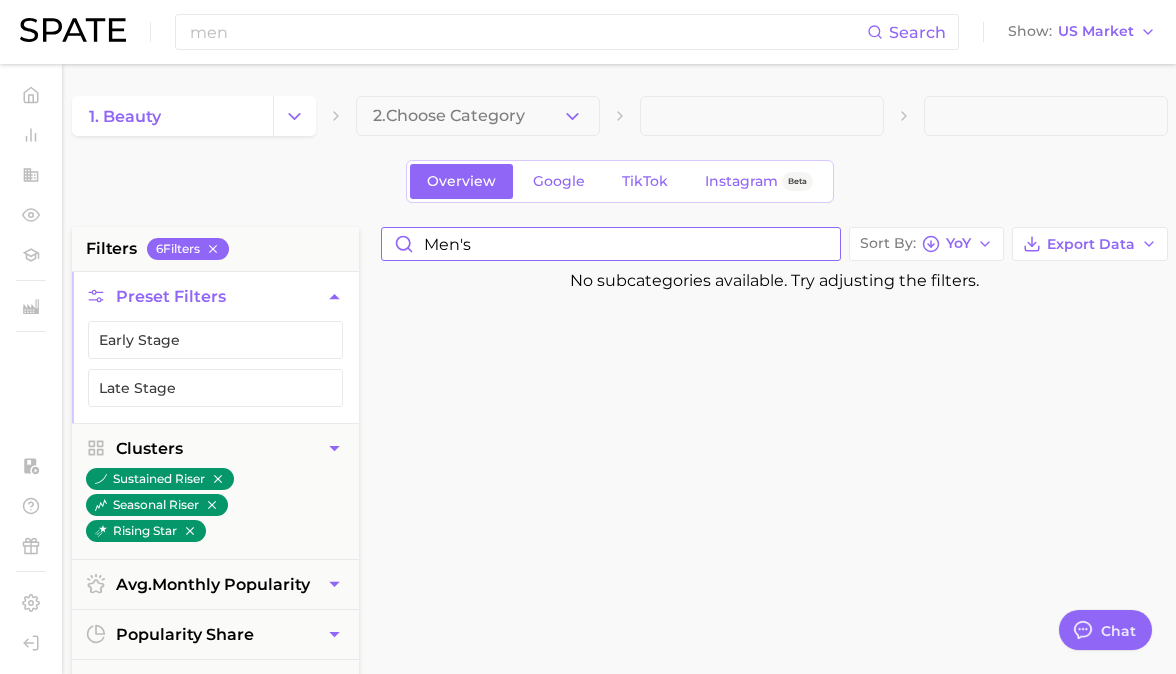 scroll, scrollTop: 0, scrollLeft: 0, axis: both 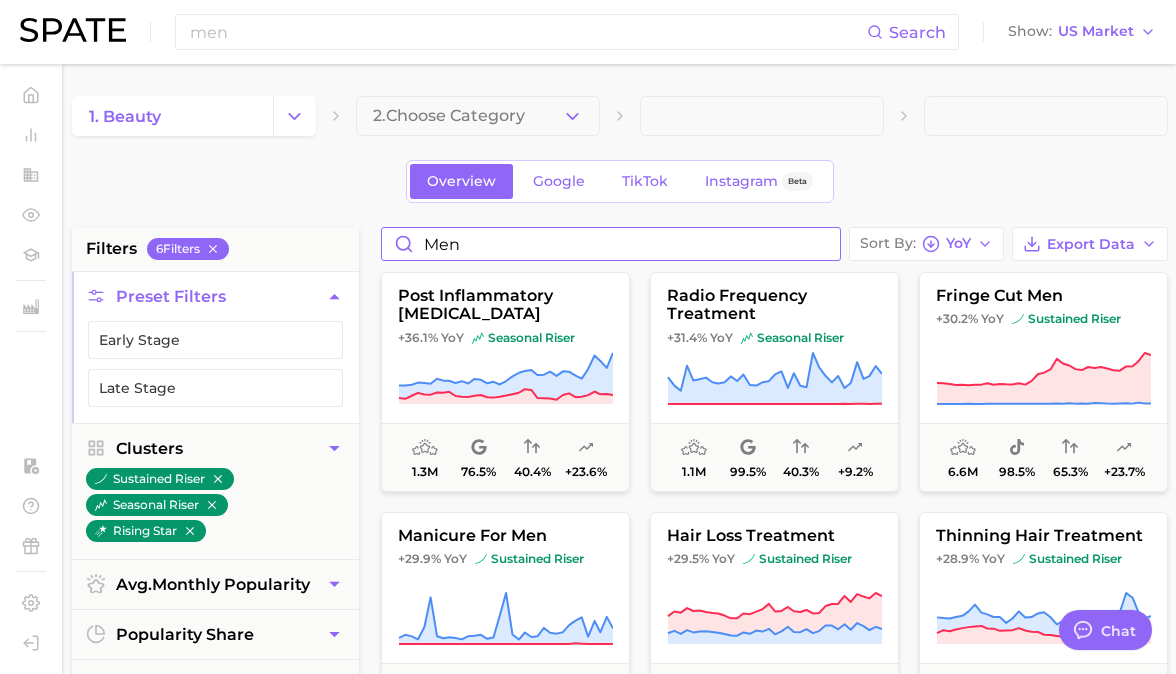 click on "men" at bounding box center [611, 244] 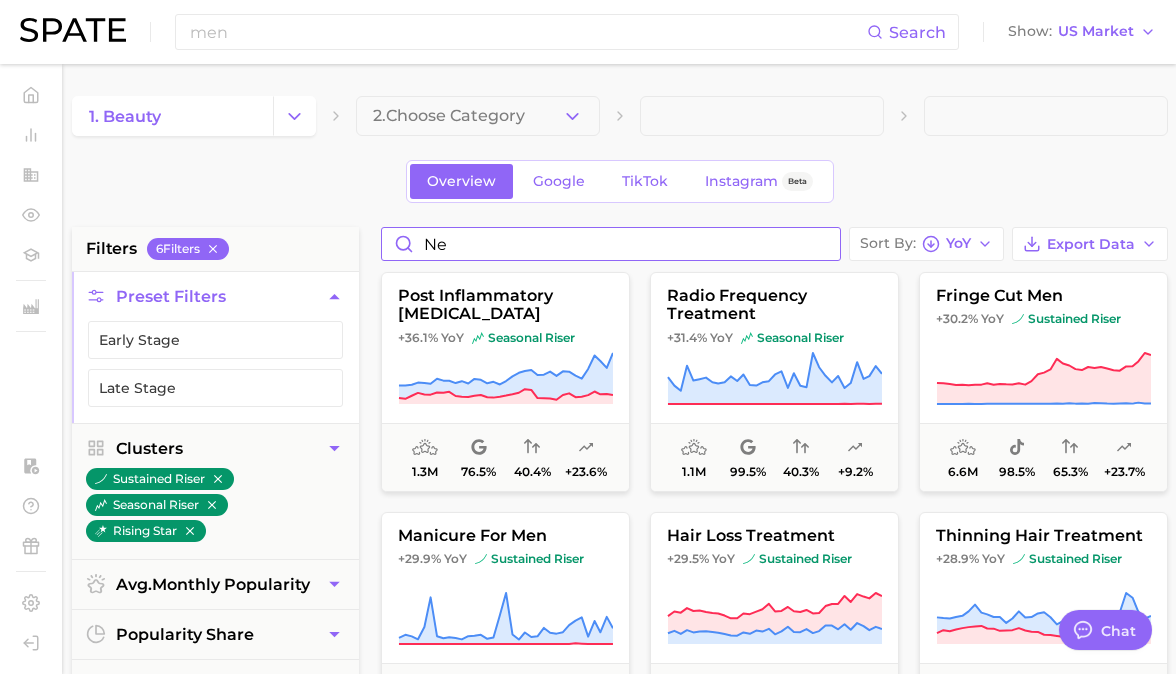 type on "n" 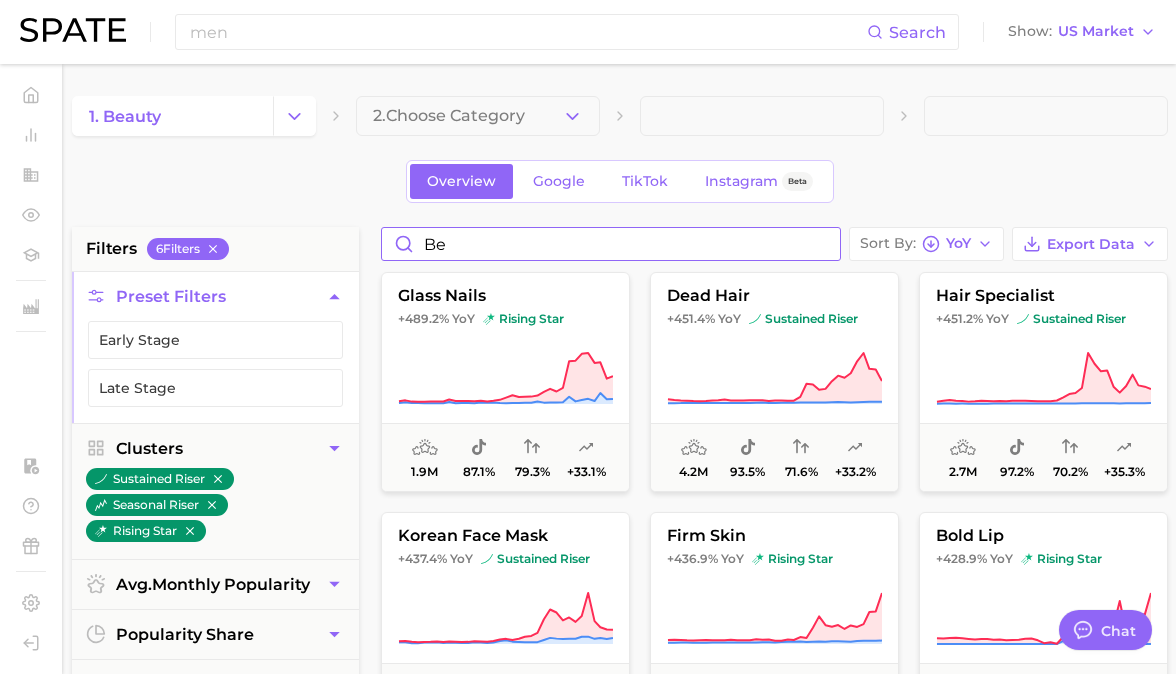 scroll, scrollTop: 0, scrollLeft: 0, axis: both 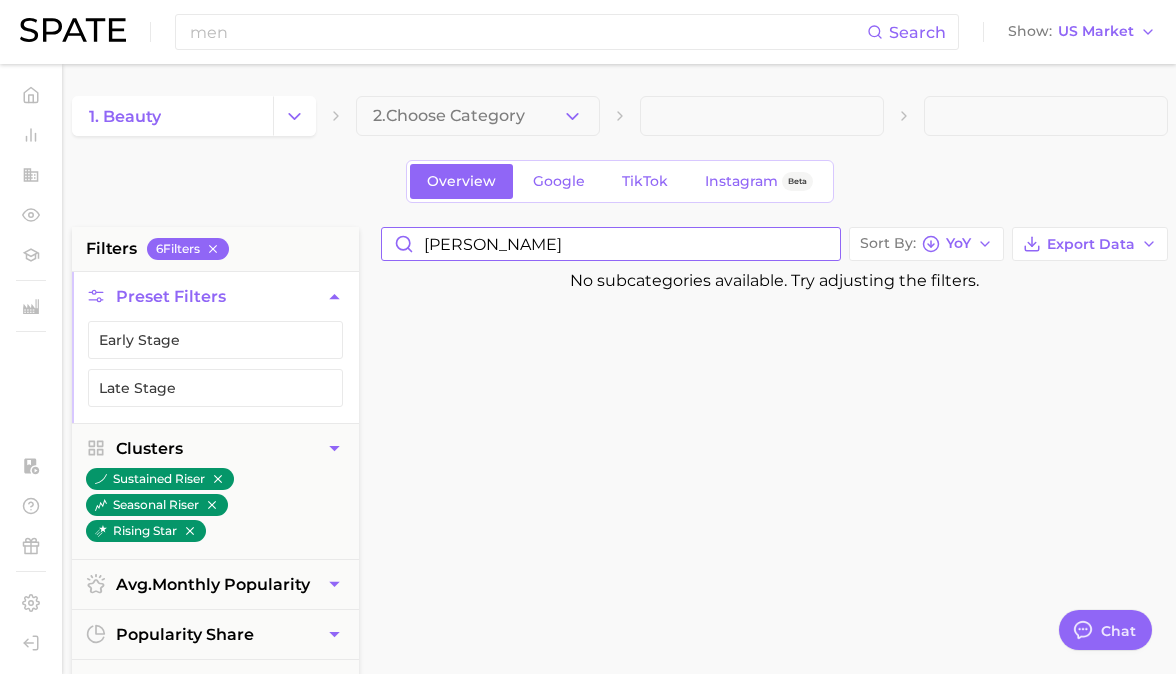click on "[PERSON_NAME]" at bounding box center [611, 244] 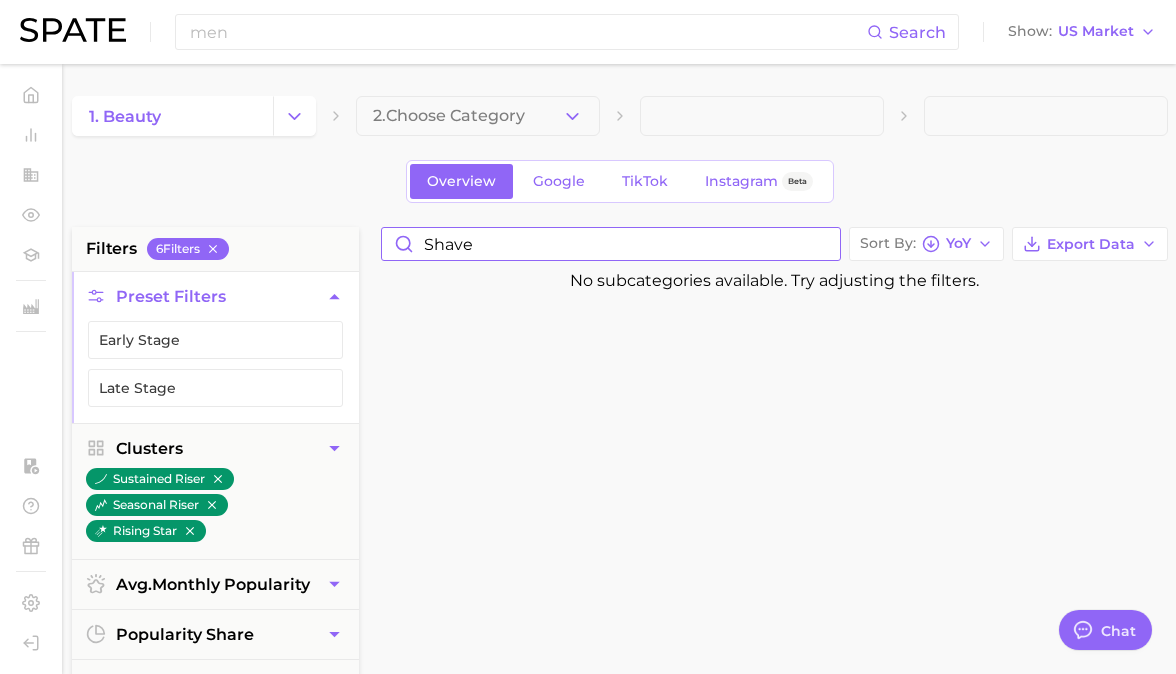type on "shave" 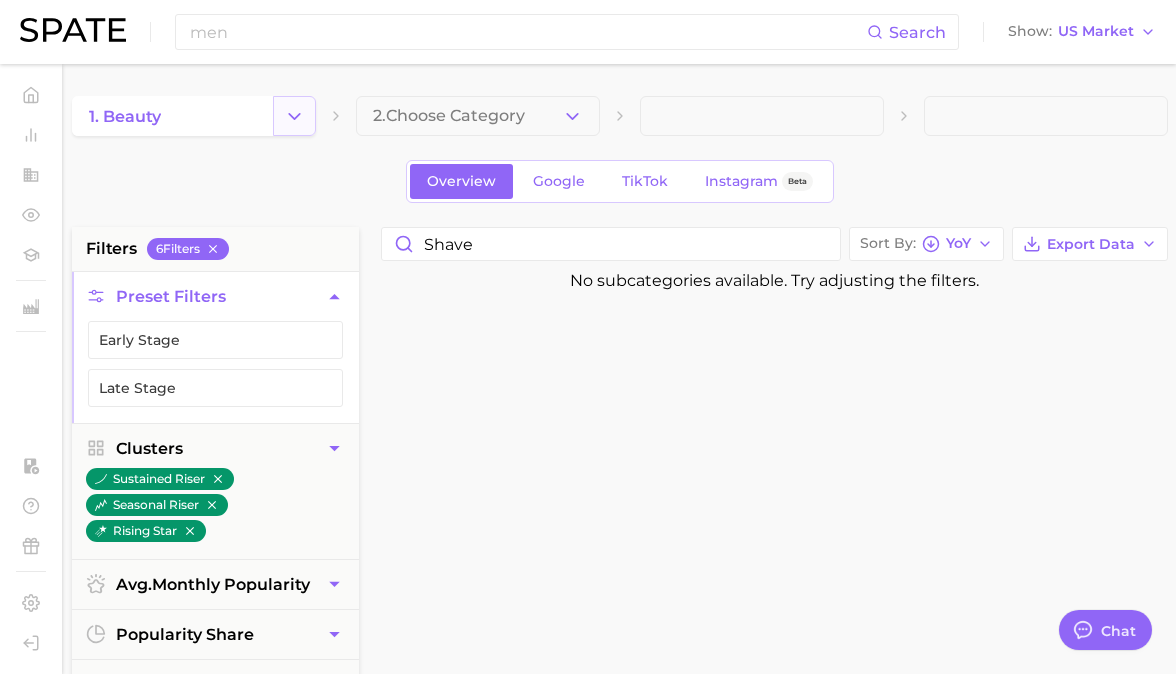 click at bounding box center (294, 116) 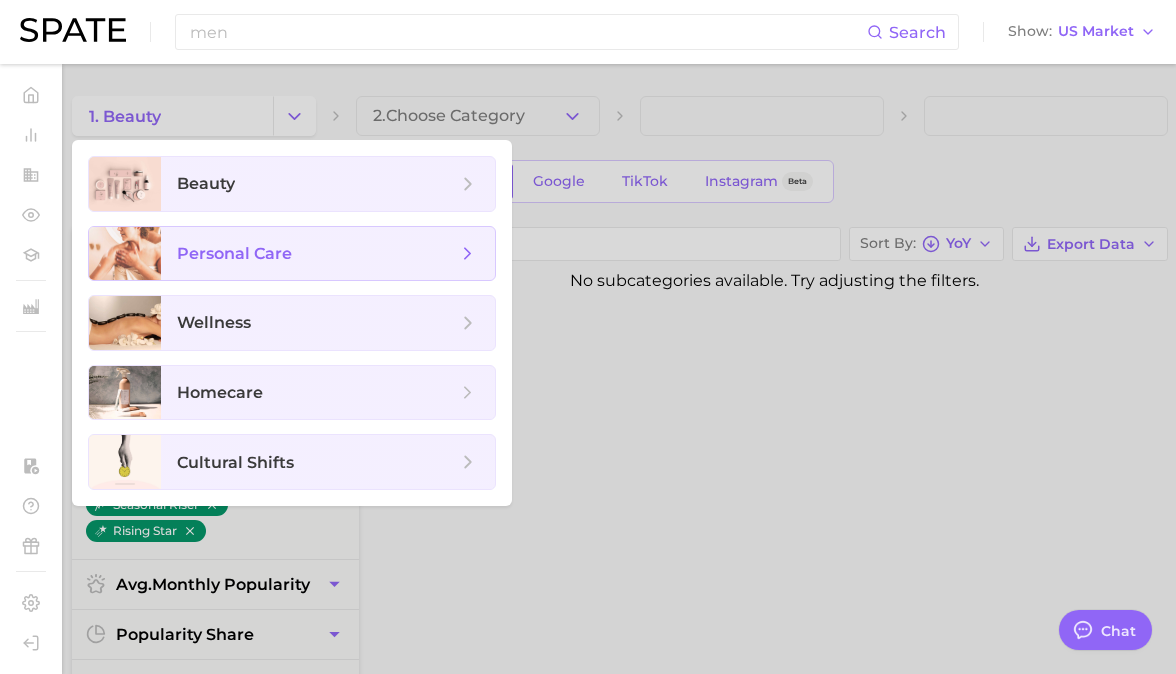 click on "personal care" at bounding box center (234, 253) 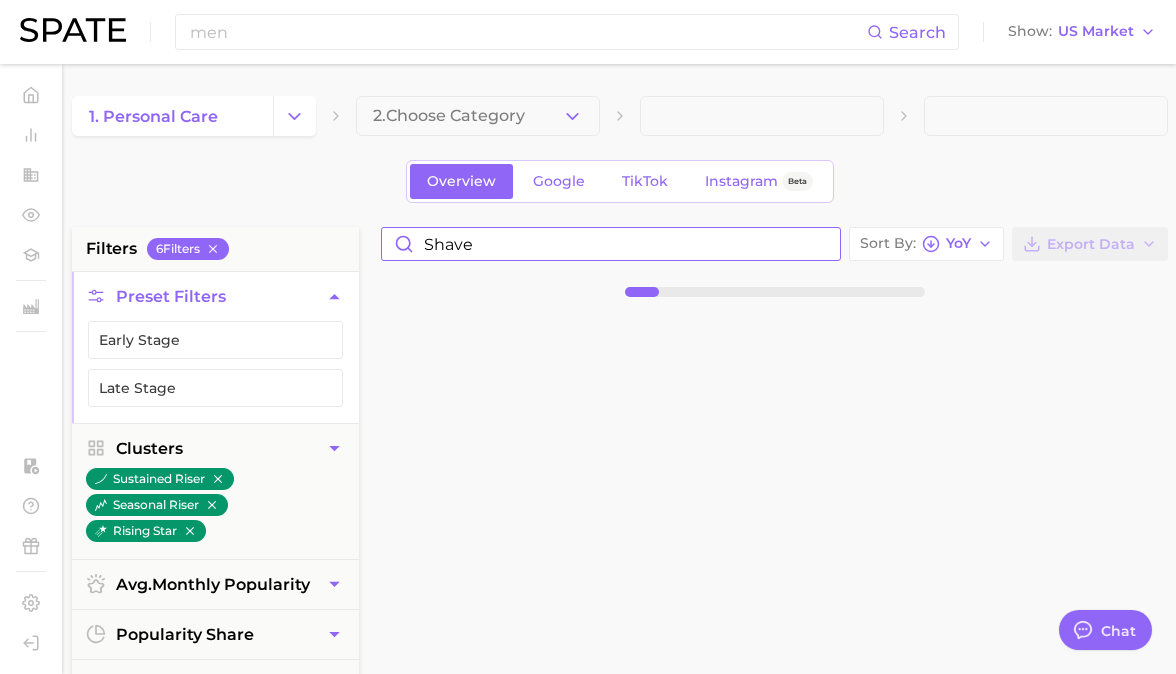click on "shave" at bounding box center [611, 244] 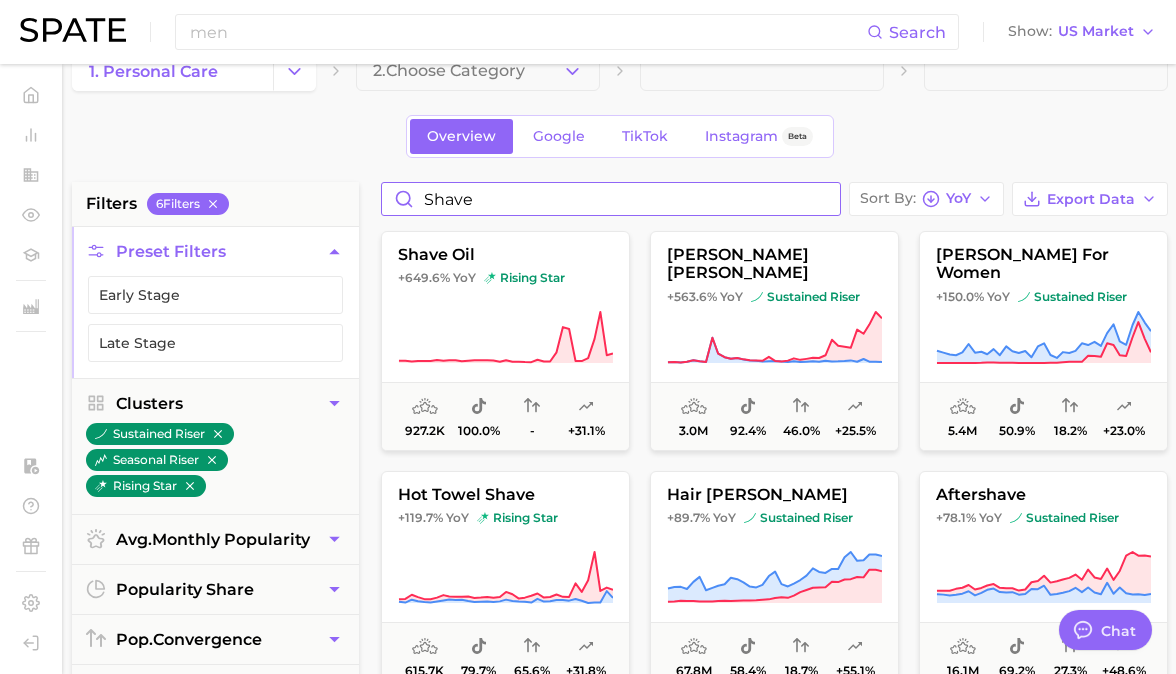 scroll, scrollTop: 0, scrollLeft: 0, axis: both 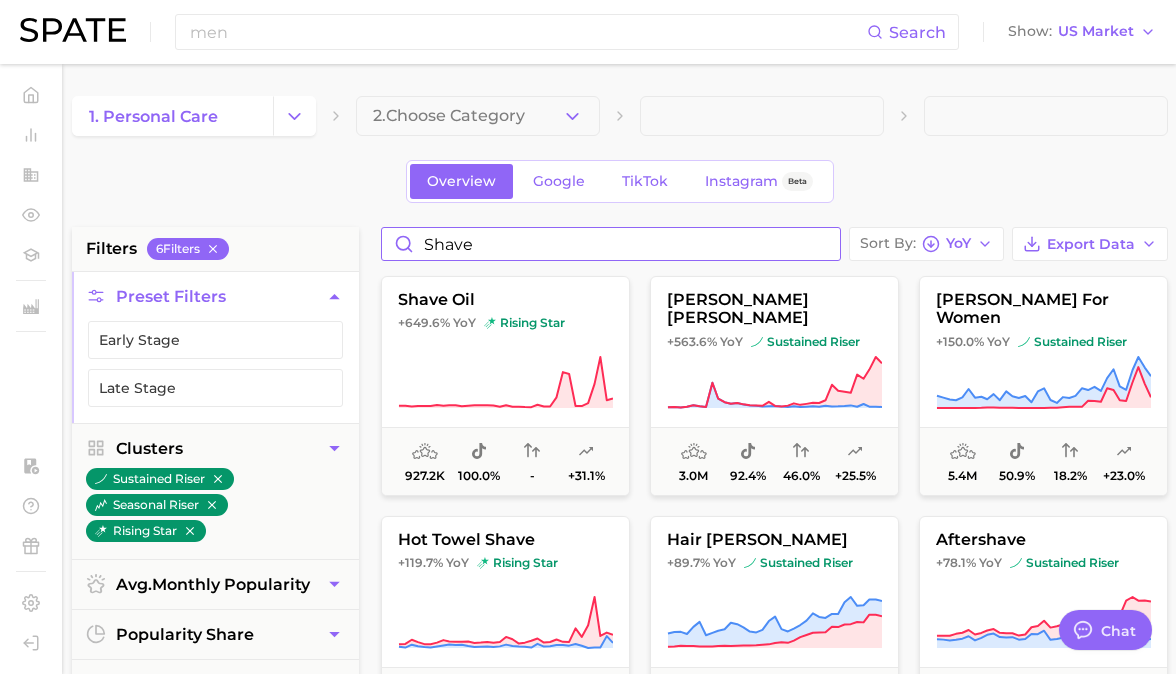 click on "shave" at bounding box center [611, 244] 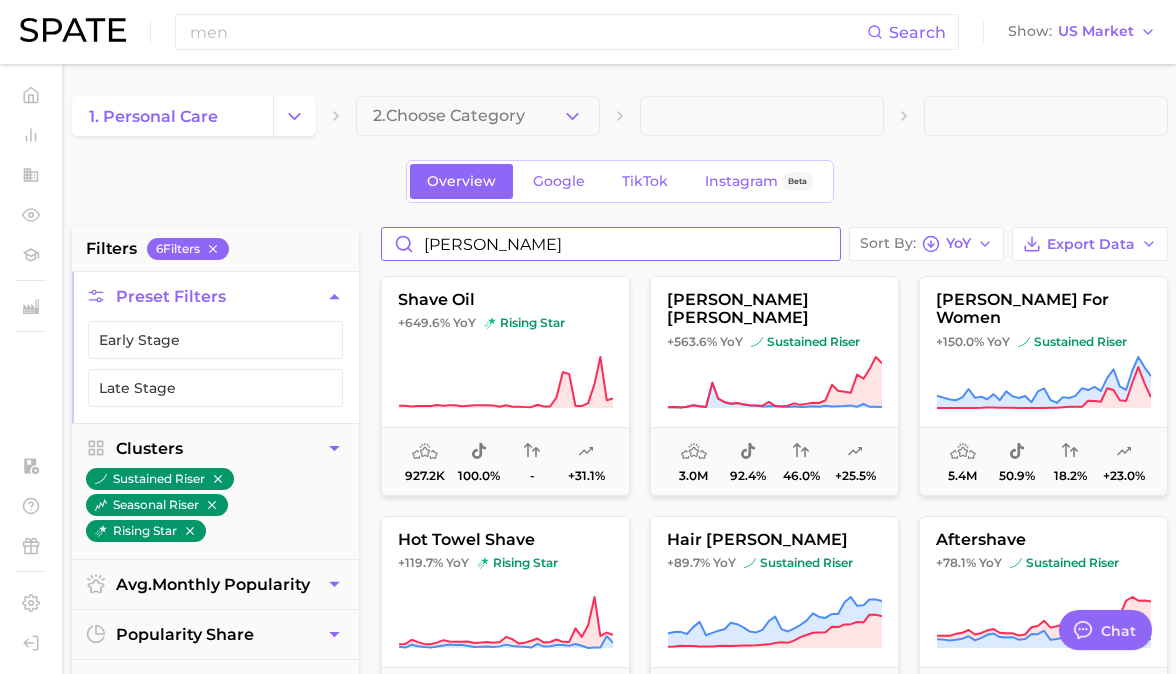 type on "[PERSON_NAME]" 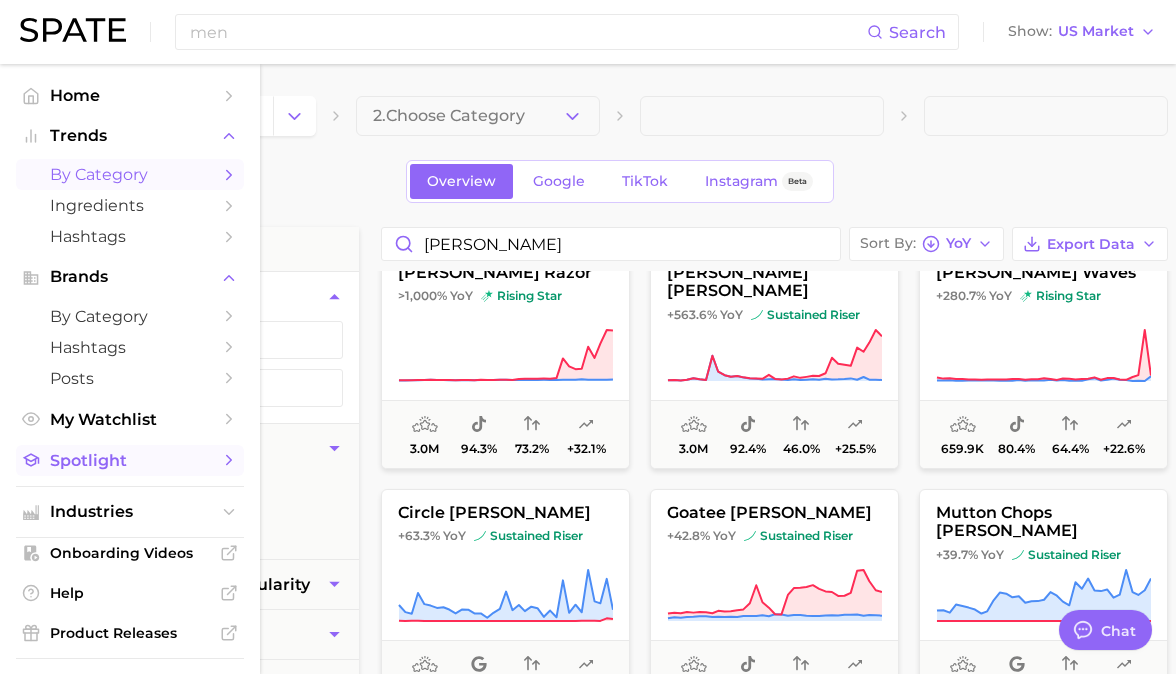 scroll, scrollTop: 0, scrollLeft: 0, axis: both 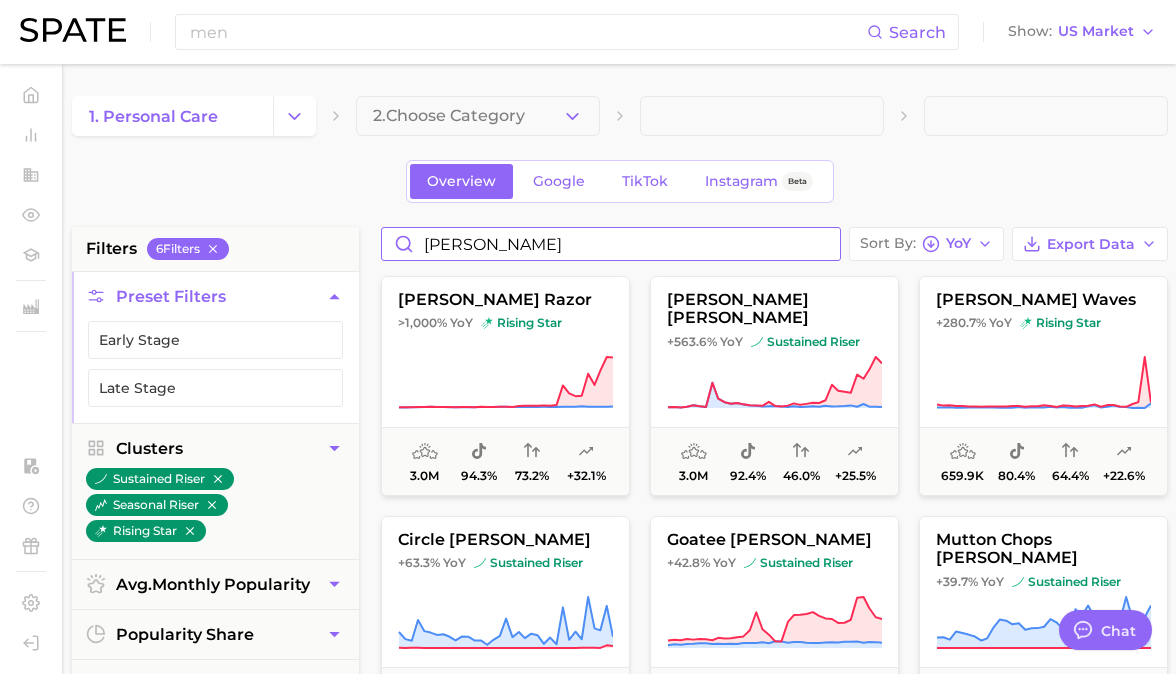 click on "[PERSON_NAME]" at bounding box center (611, 244) 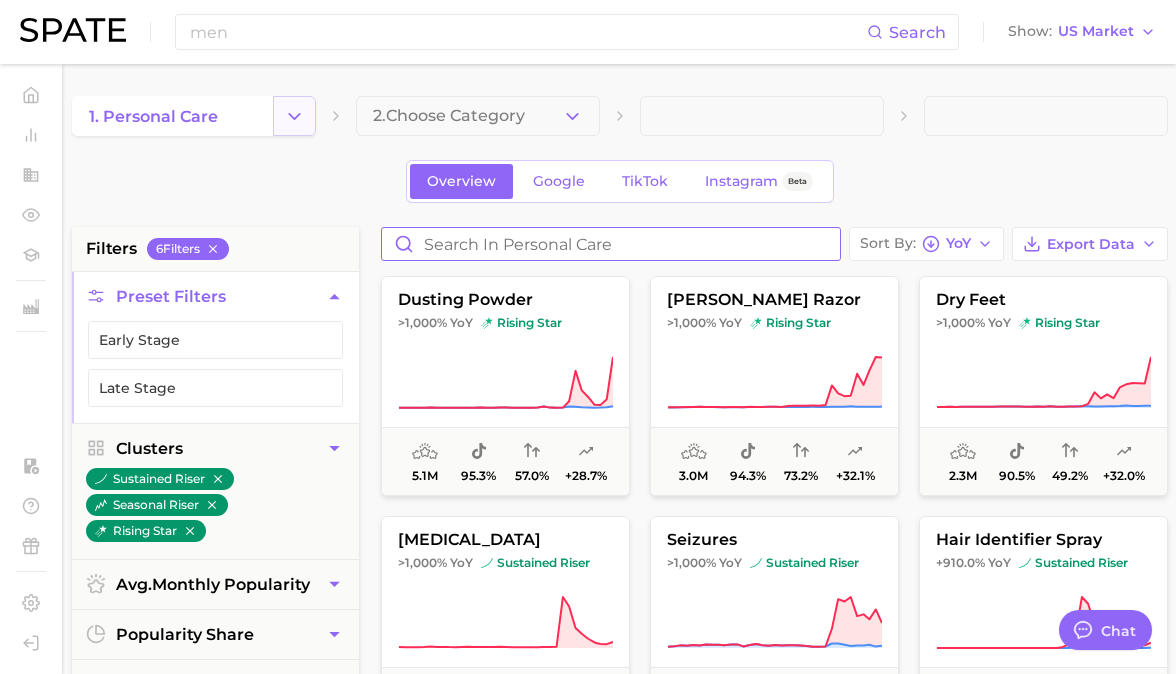type 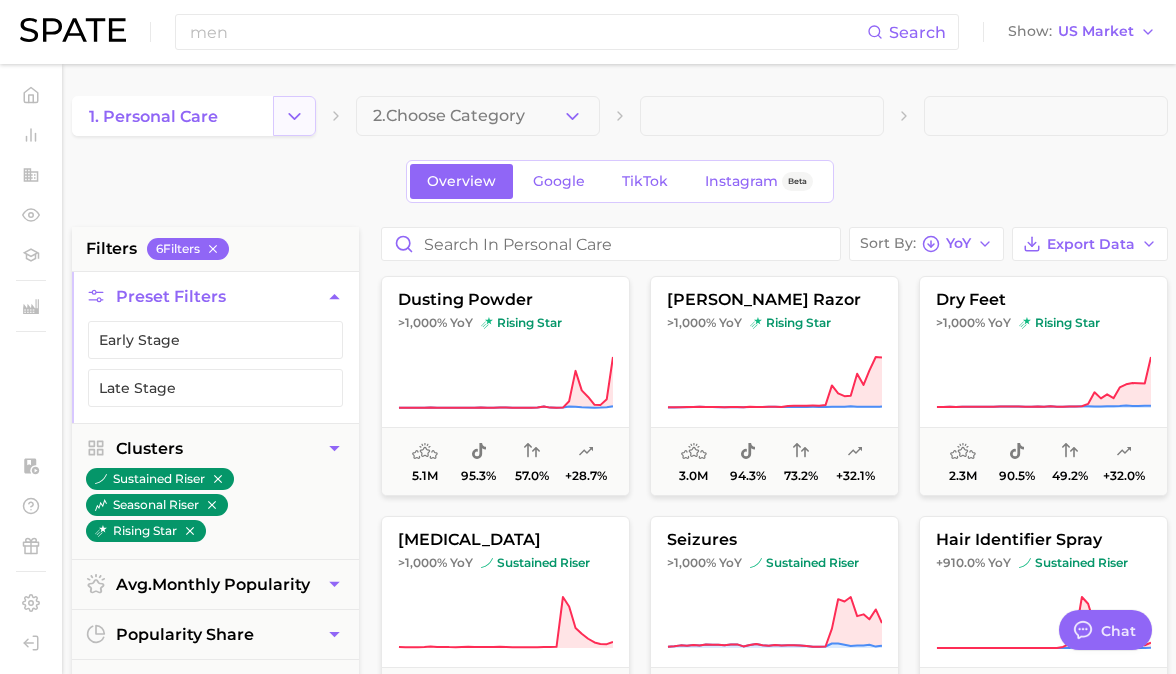 click 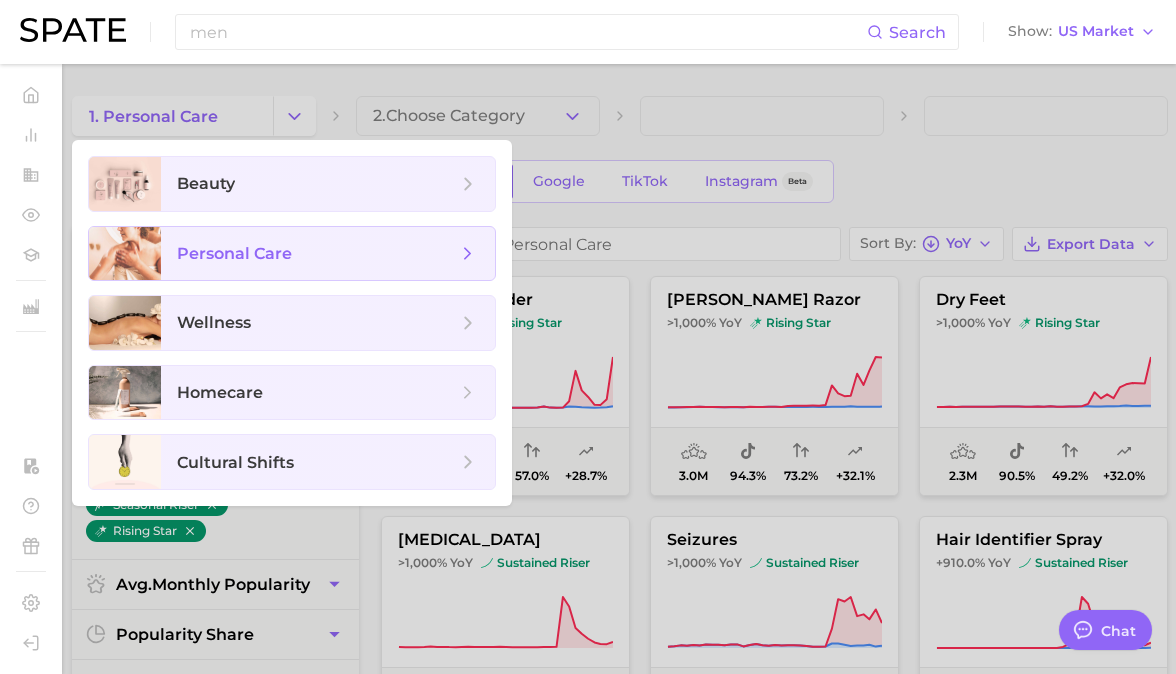 click on "personal care" at bounding box center (234, 253) 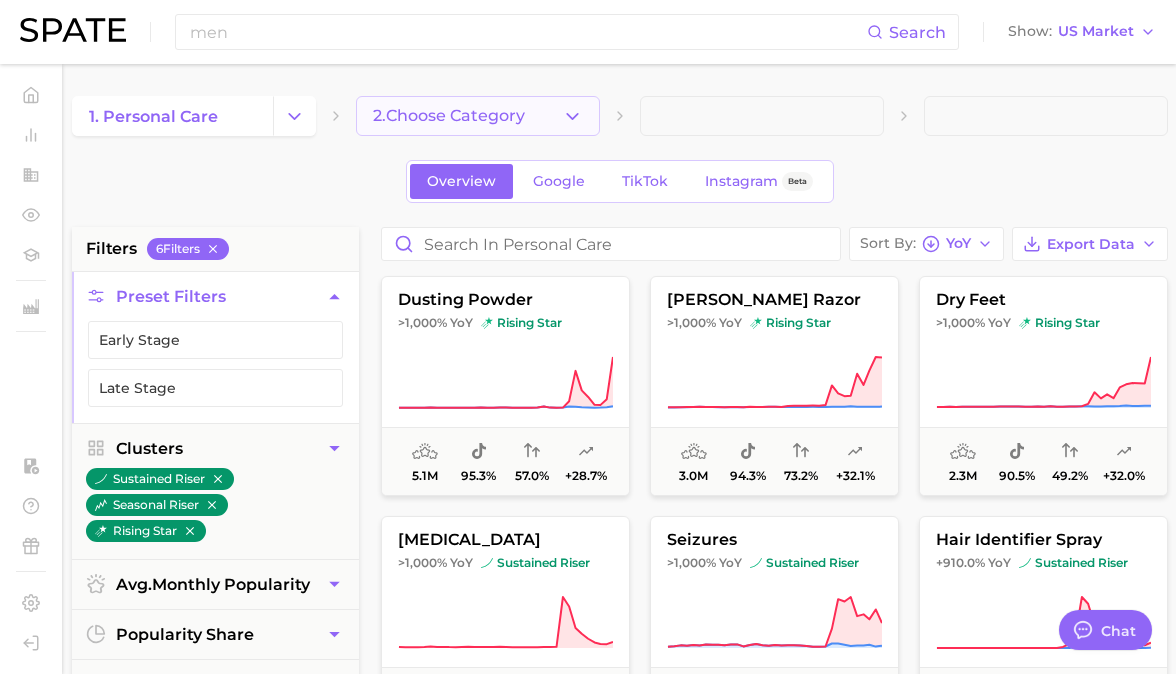 click on "2.  Choose Category" at bounding box center (478, 116) 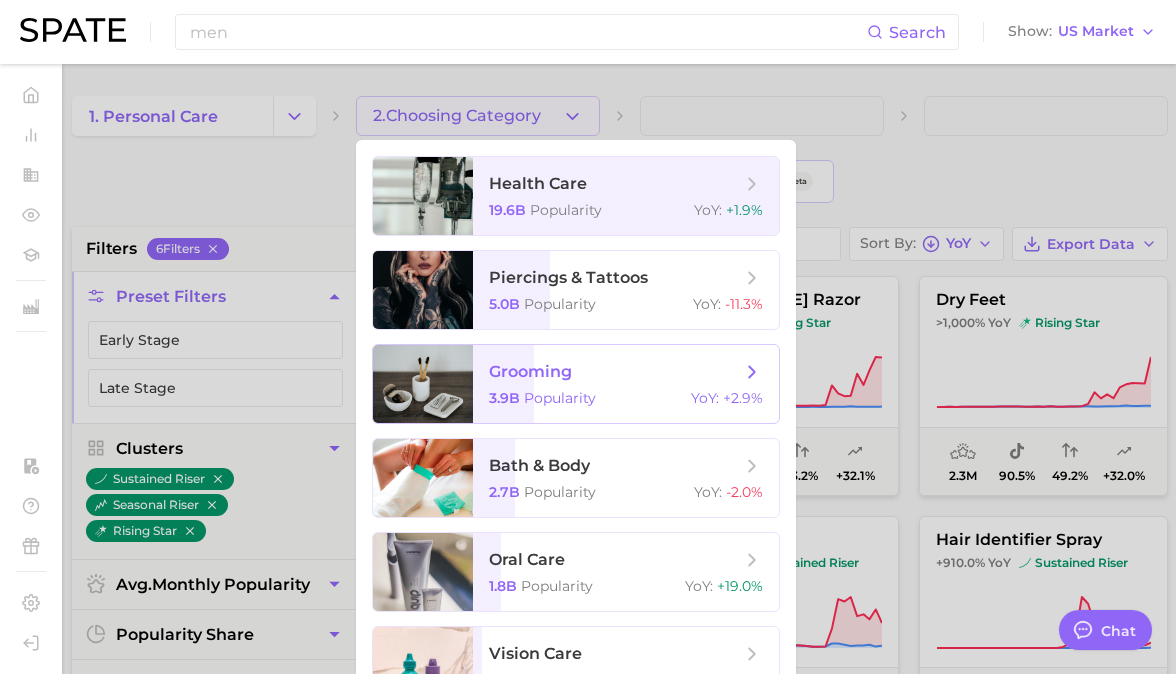 click on "grooming" at bounding box center [530, 371] 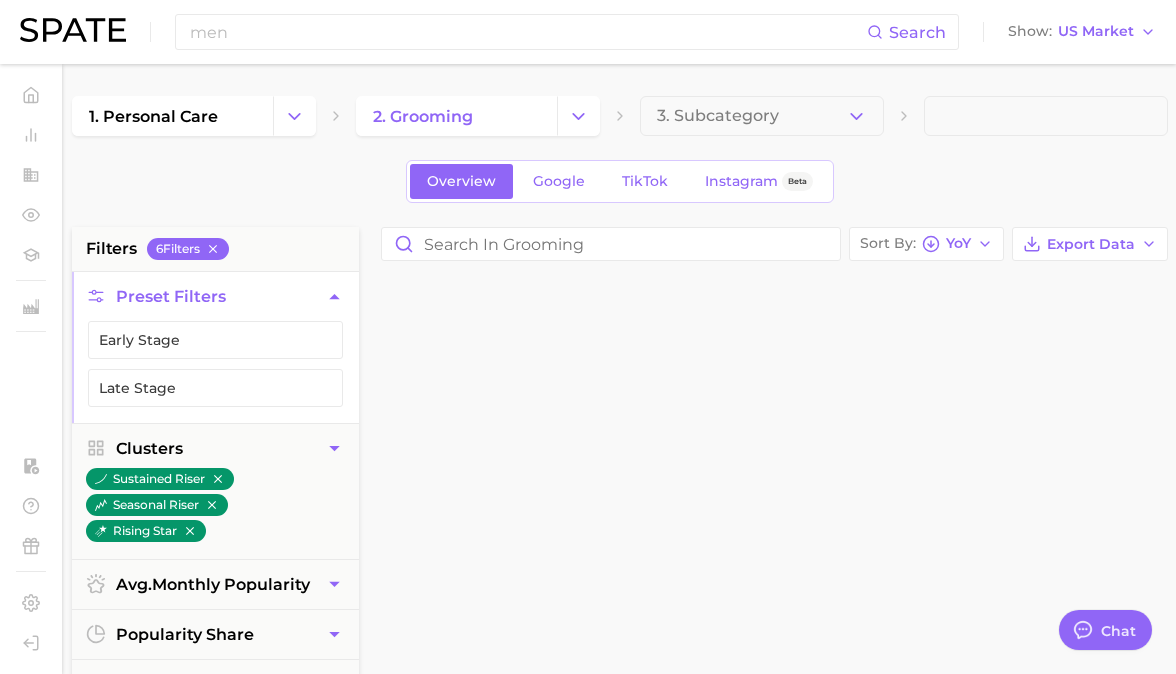 scroll, scrollTop: 5790, scrollLeft: 0, axis: vertical 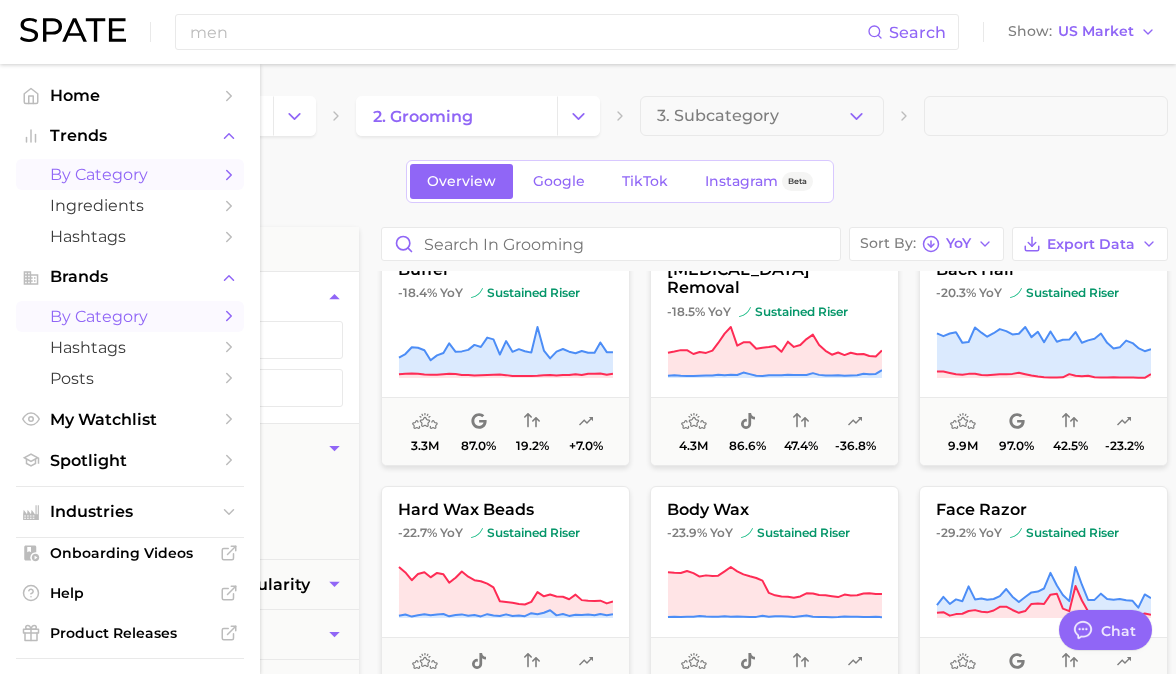 click on "by Category" at bounding box center [130, 316] 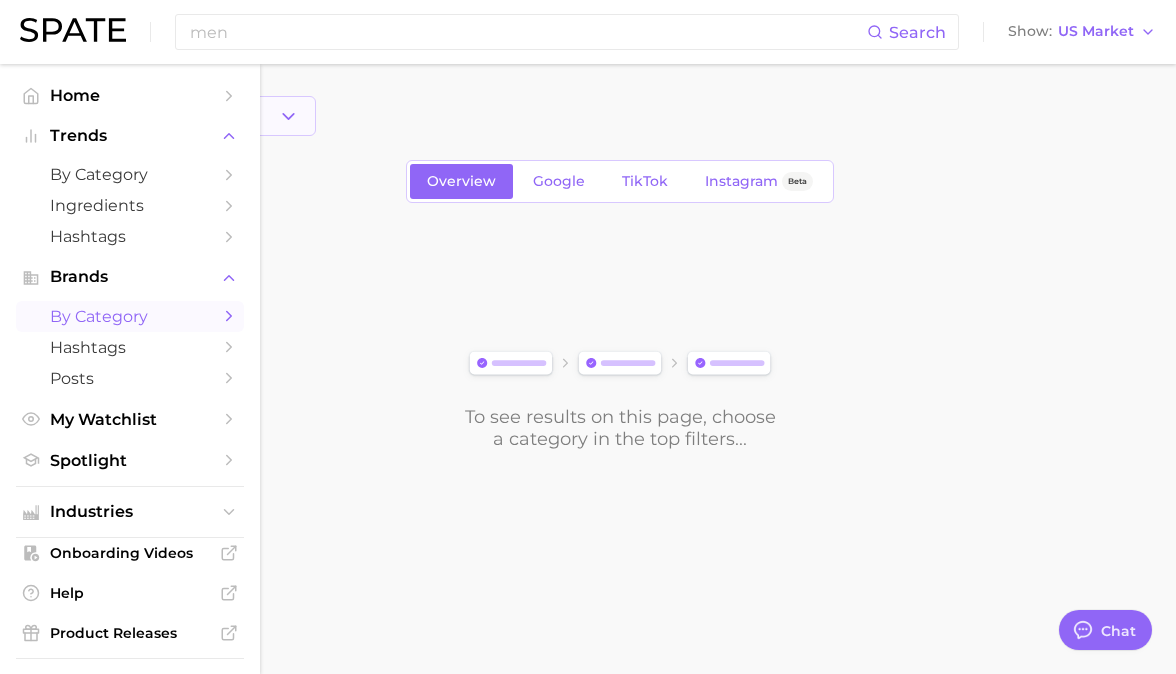 click 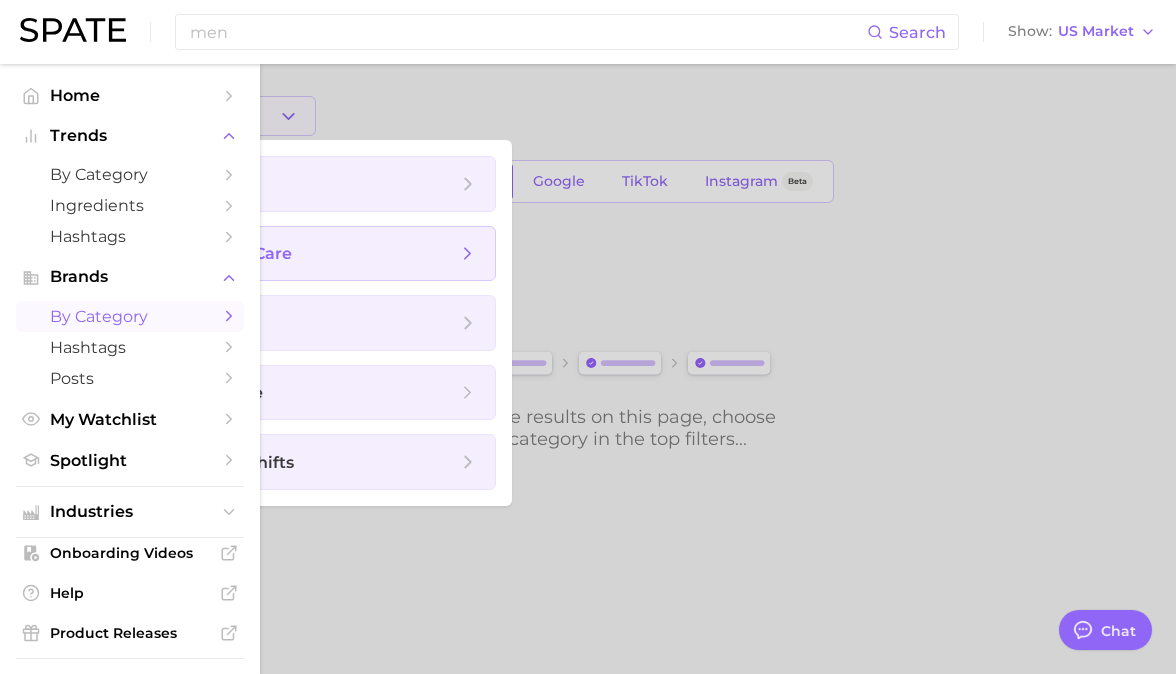 click on "personal care" at bounding box center [234, 253] 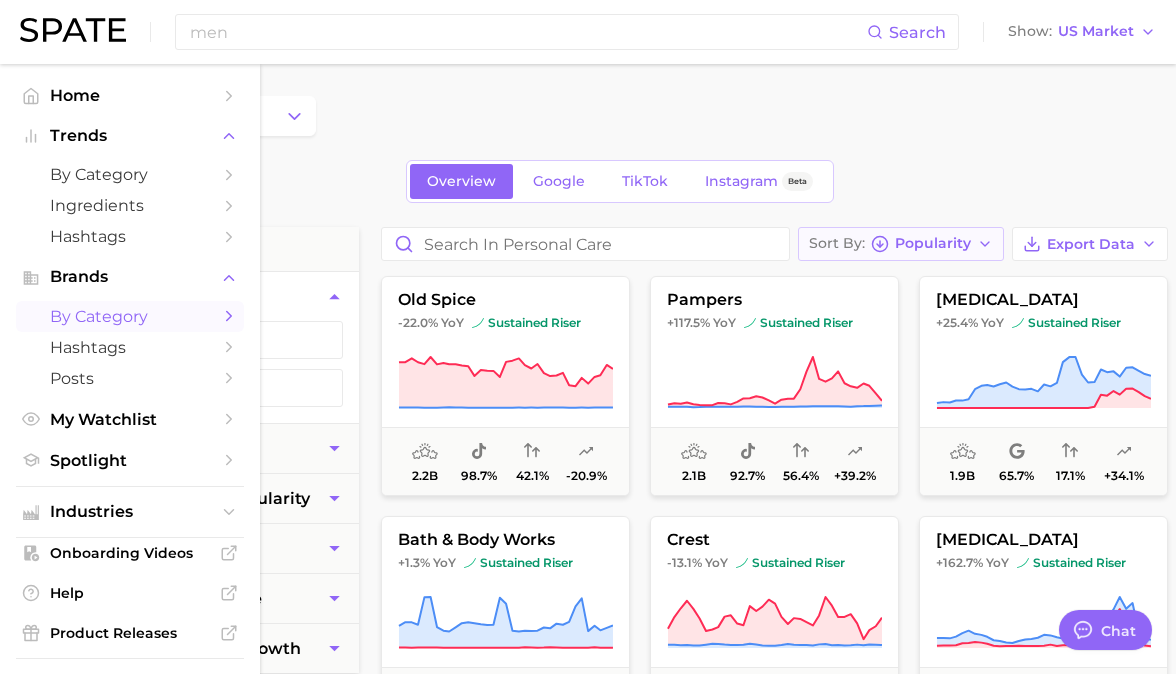 click on "Sort By Popularity" at bounding box center (901, 244) 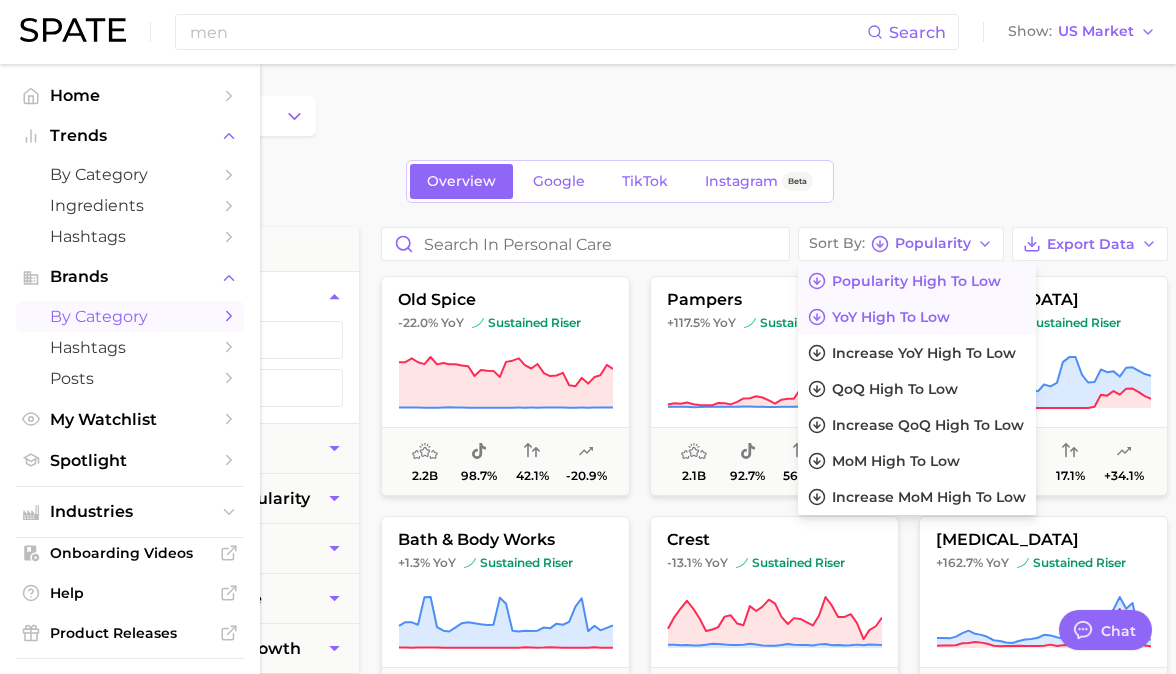 click on "YoY   high to low" at bounding box center [891, 317] 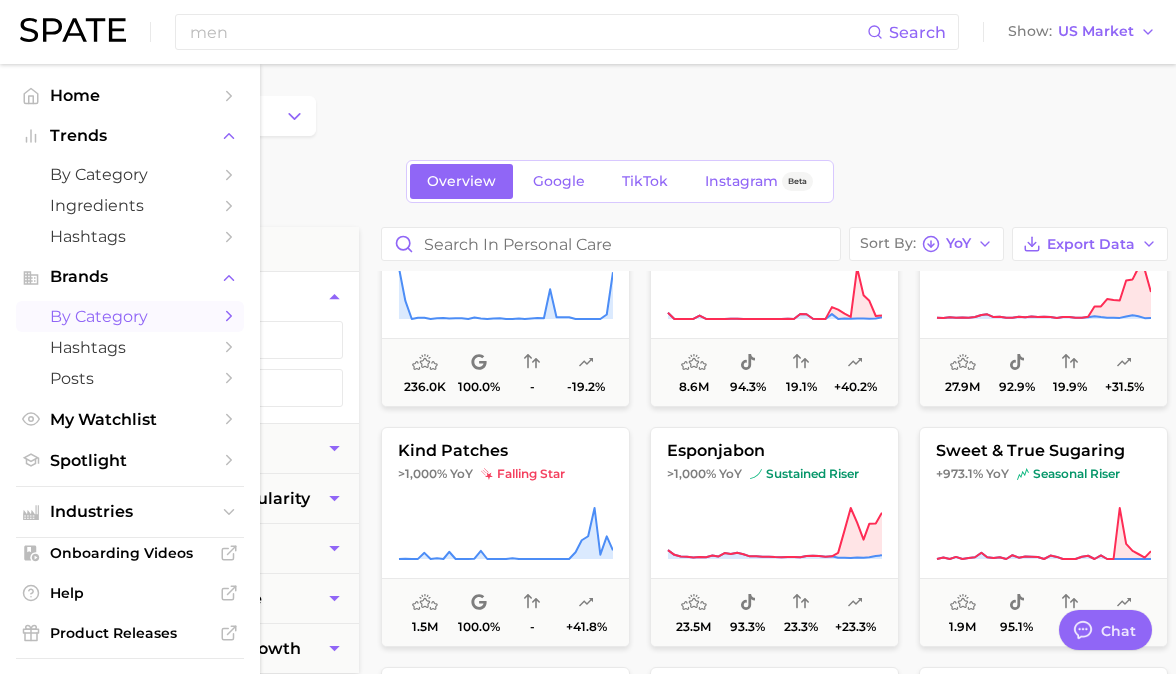 scroll, scrollTop: 810, scrollLeft: 0, axis: vertical 